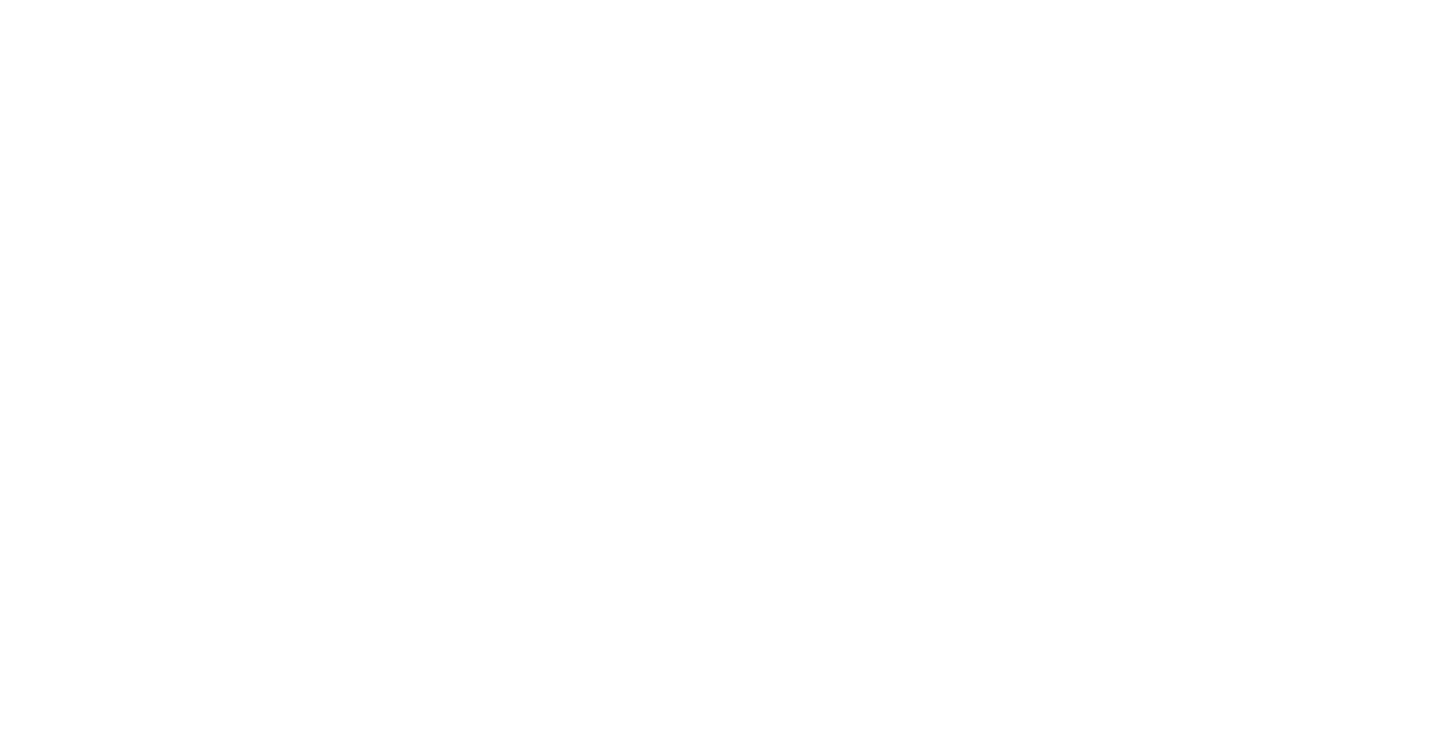 scroll, scrollTop: 0, scrollLeft: 0, axis: both 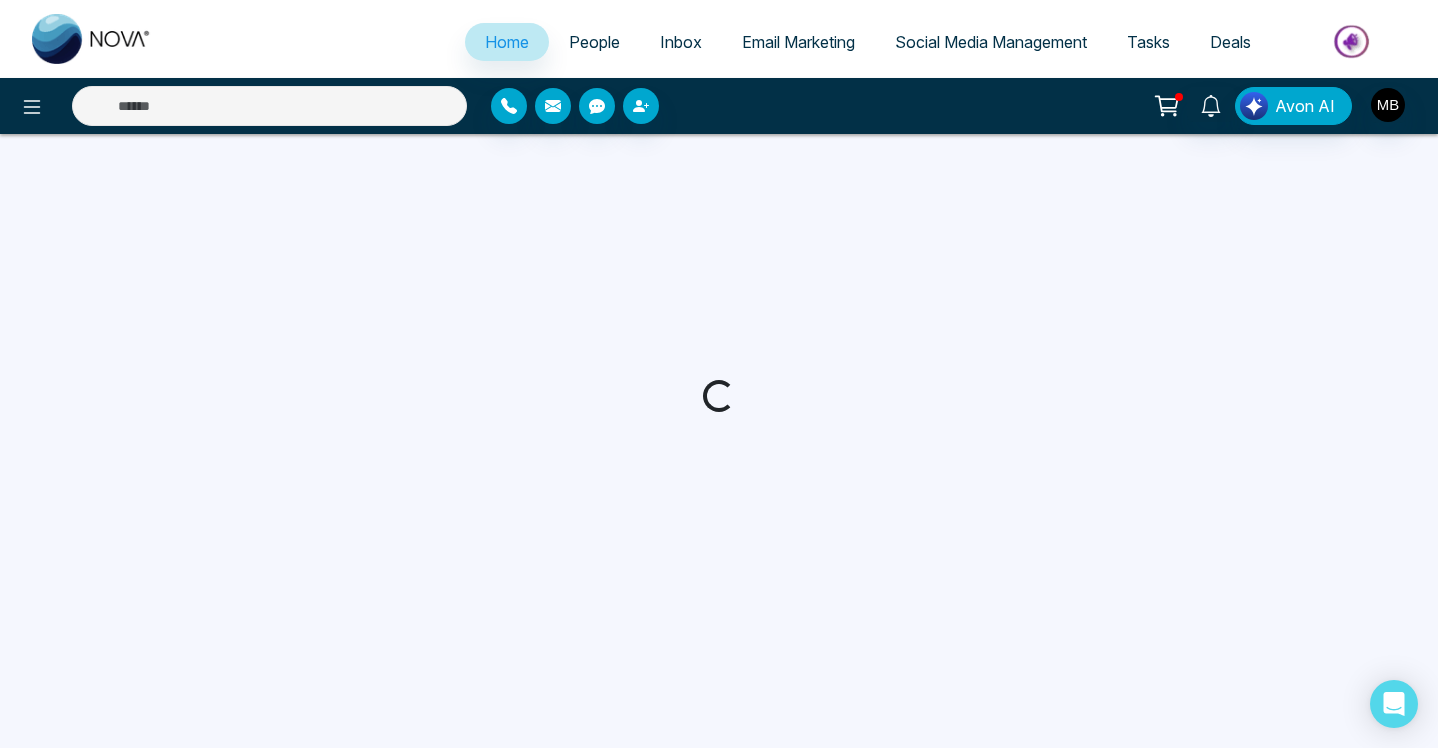 click at bounding box center (269, 106) 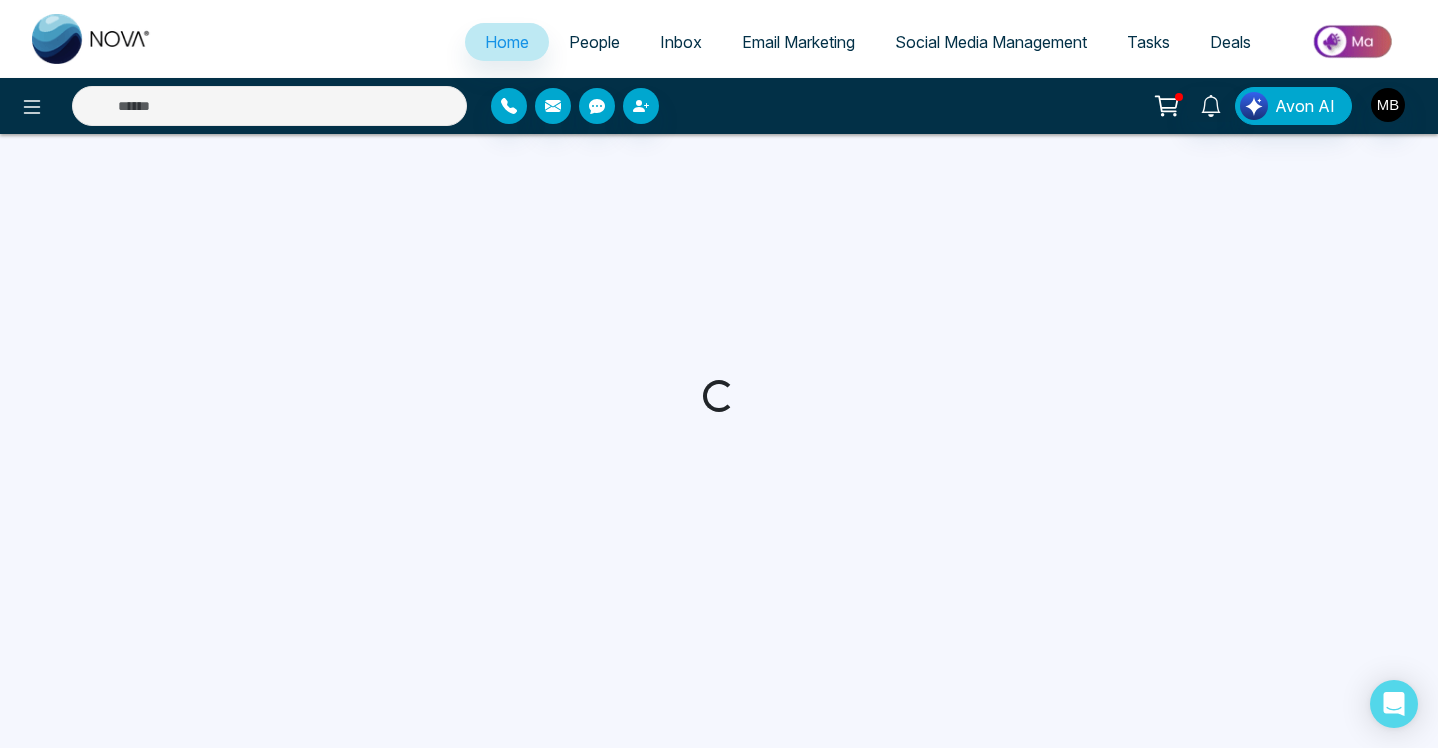 select on "*" 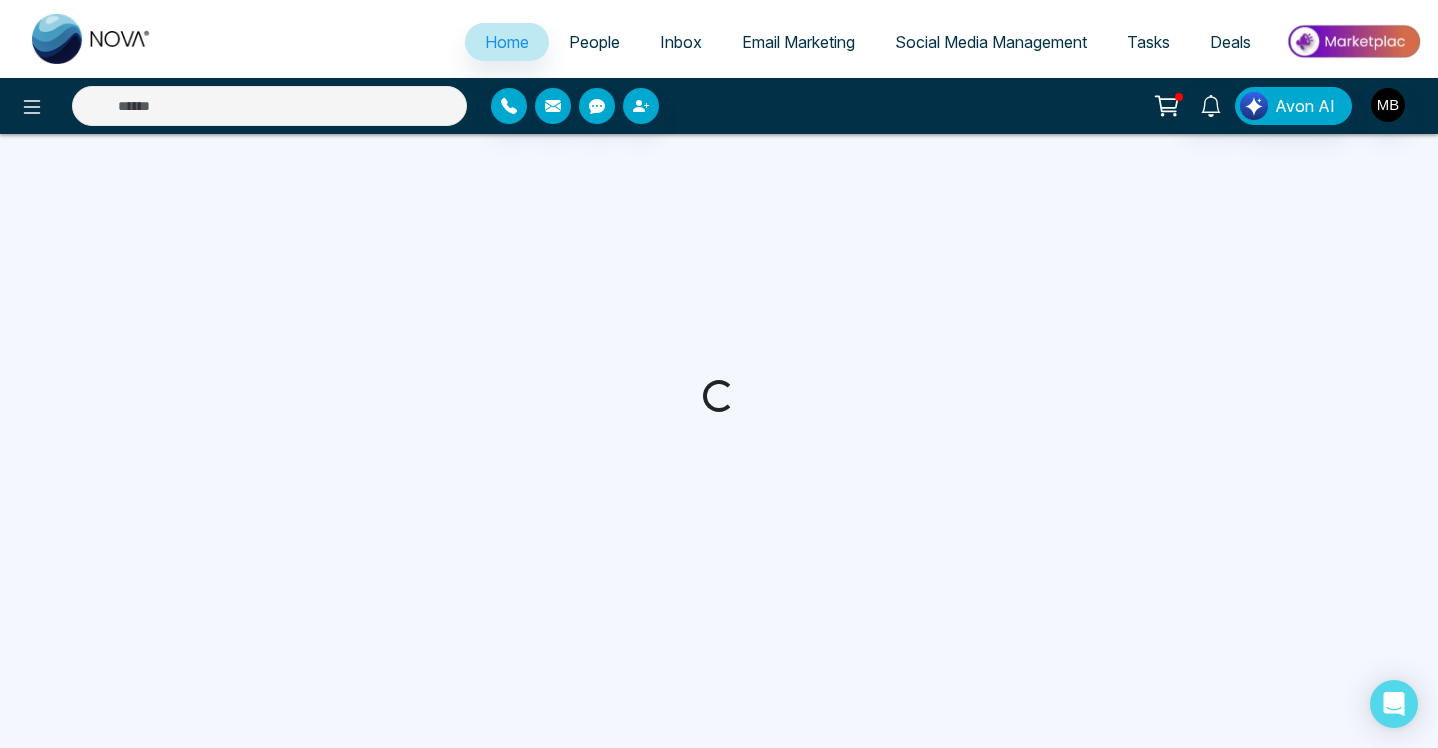 select on "*" 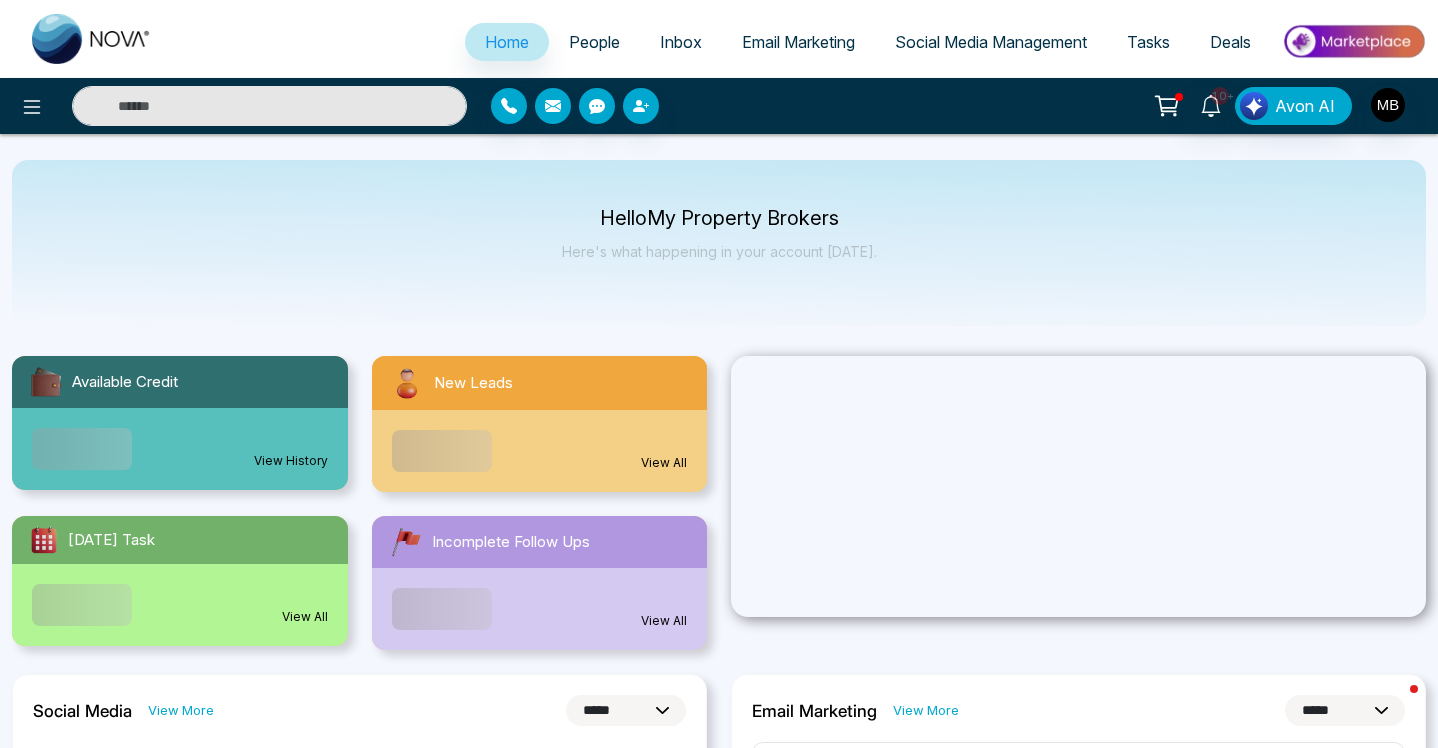 paste on "*******" 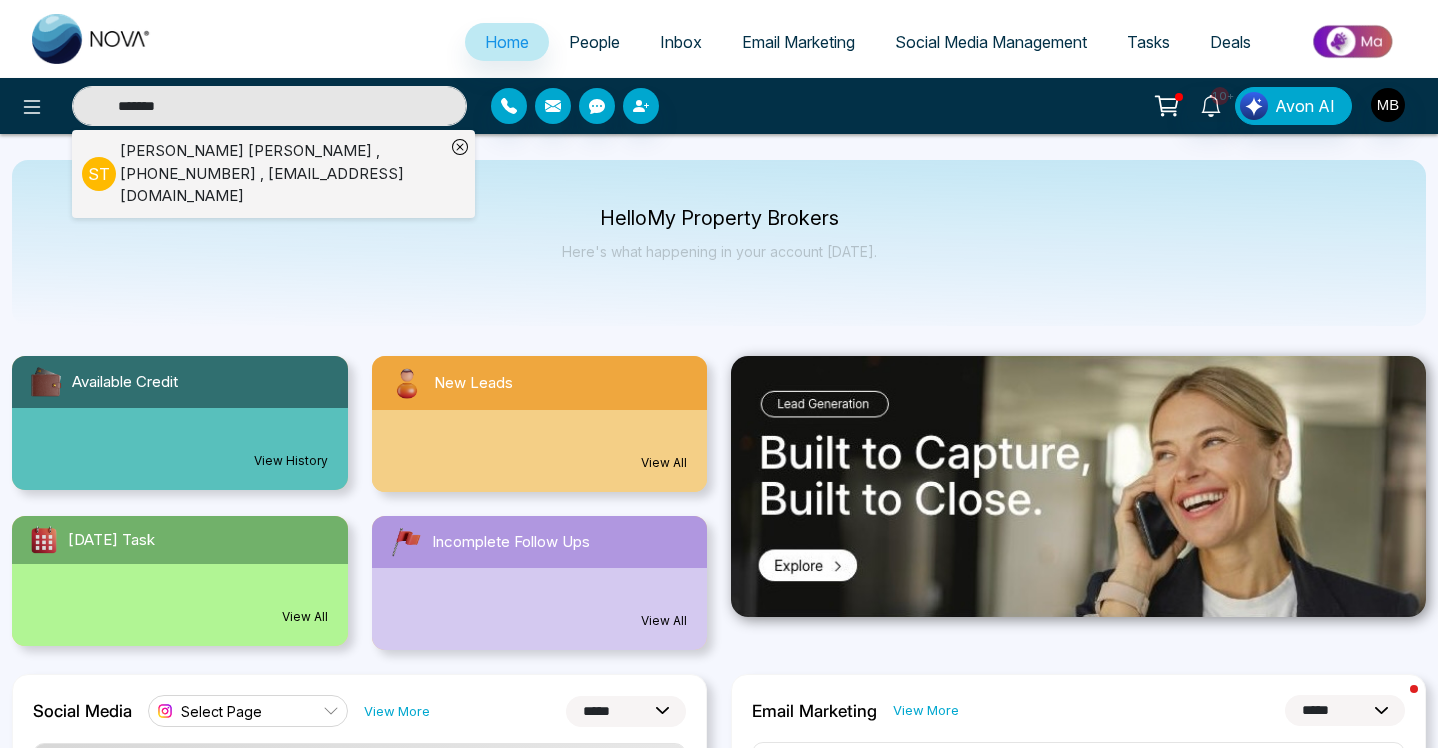 type on "**********" 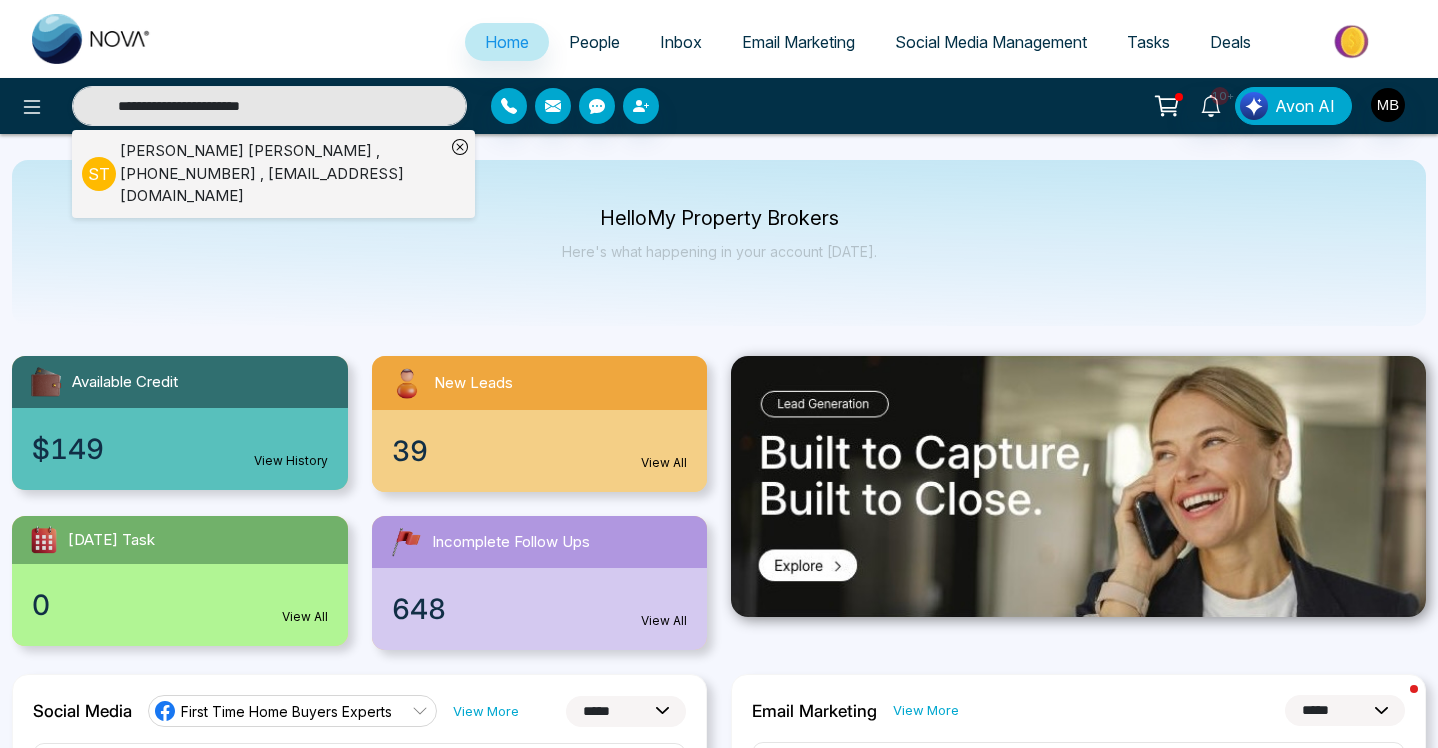 click on "[PERSON_NAME]   , [PHONE_NUMBER]   , [EMAIL_ADDRESS][DOMAIN_NAME]" at bounding box center [282, 174] 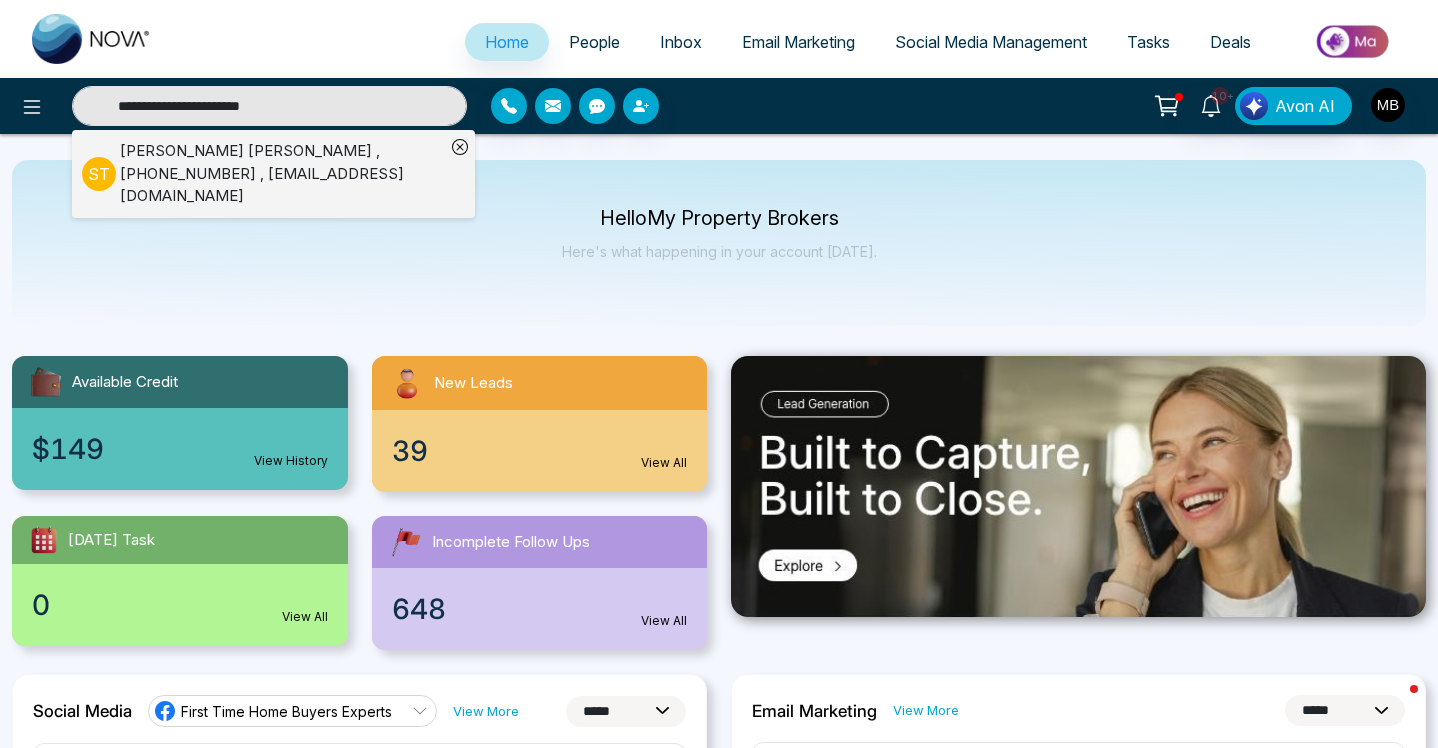 type 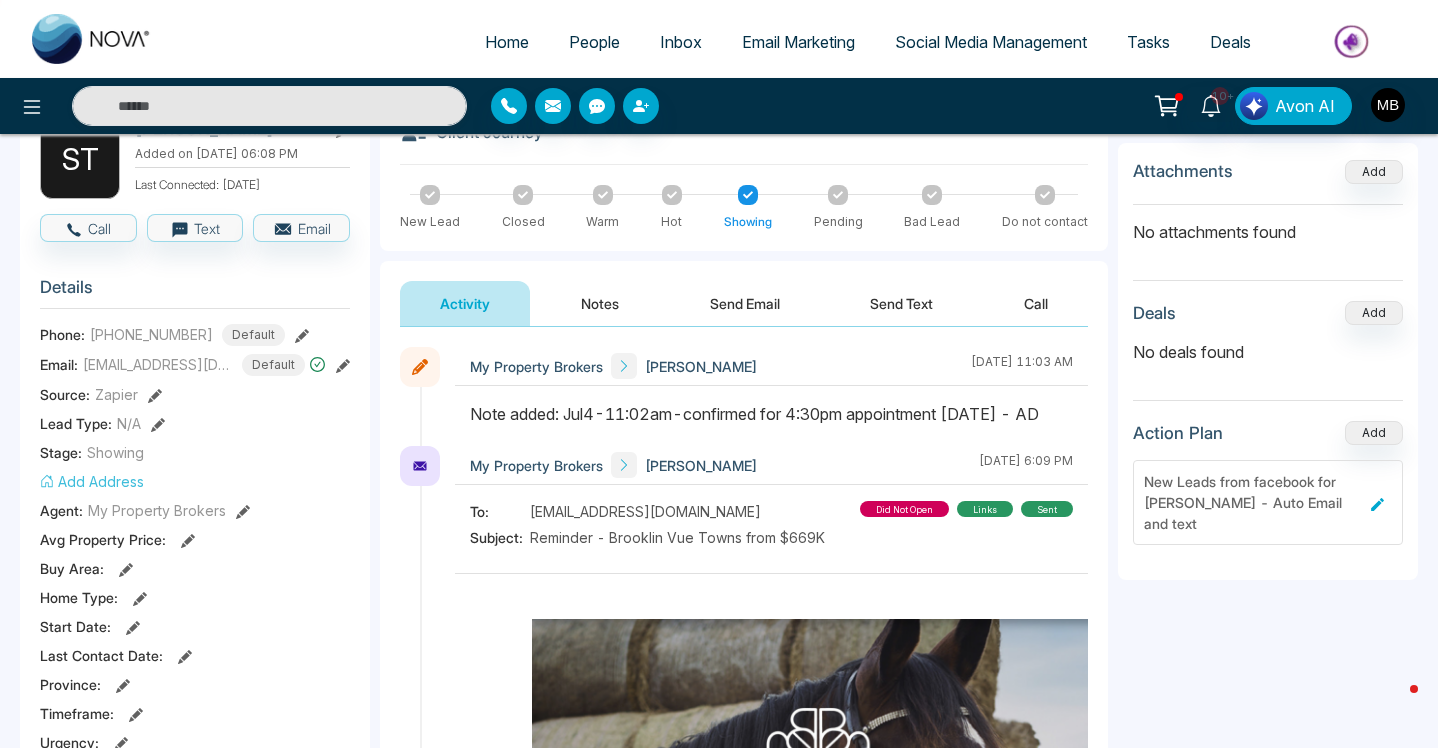 scroll, scrollTop: 133, scrollLeft: 0, axis: vertical 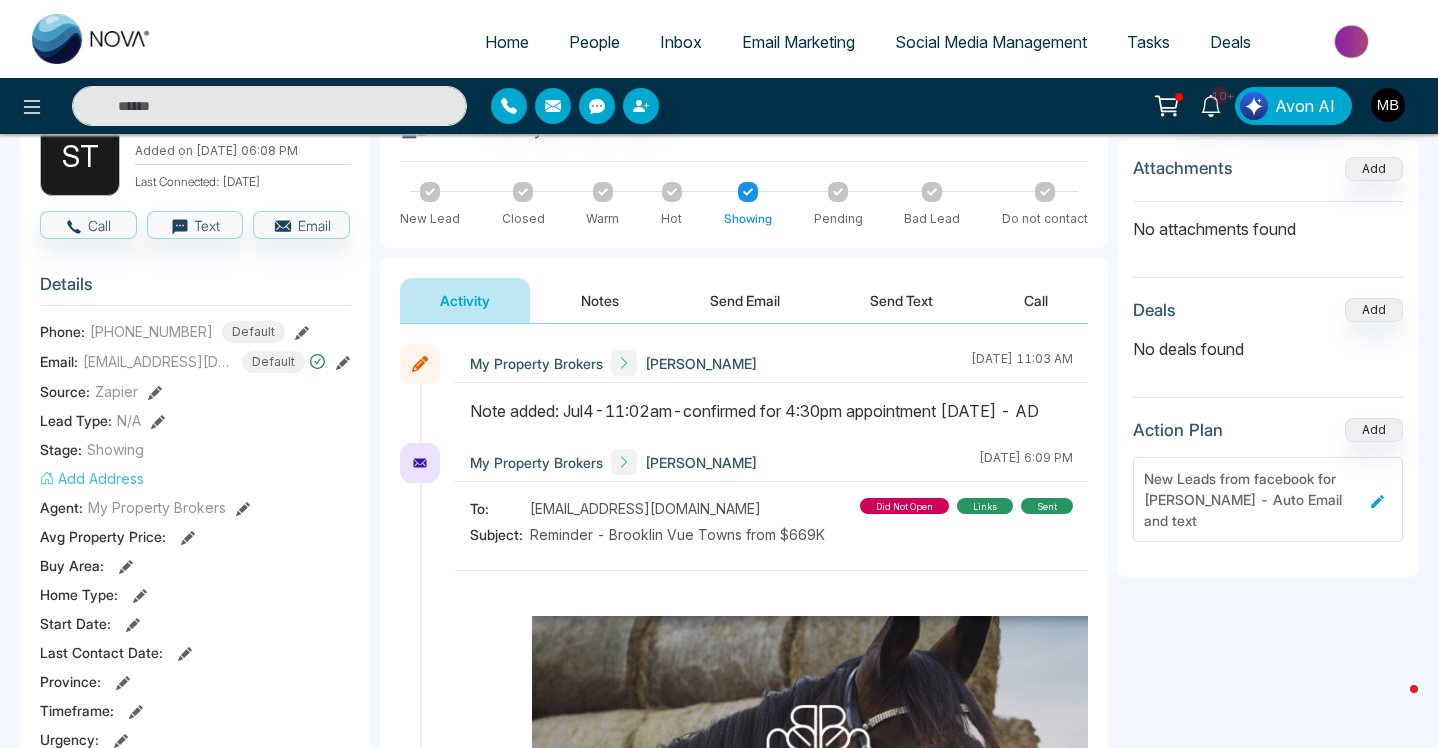 click at bounding box center [269, 106] 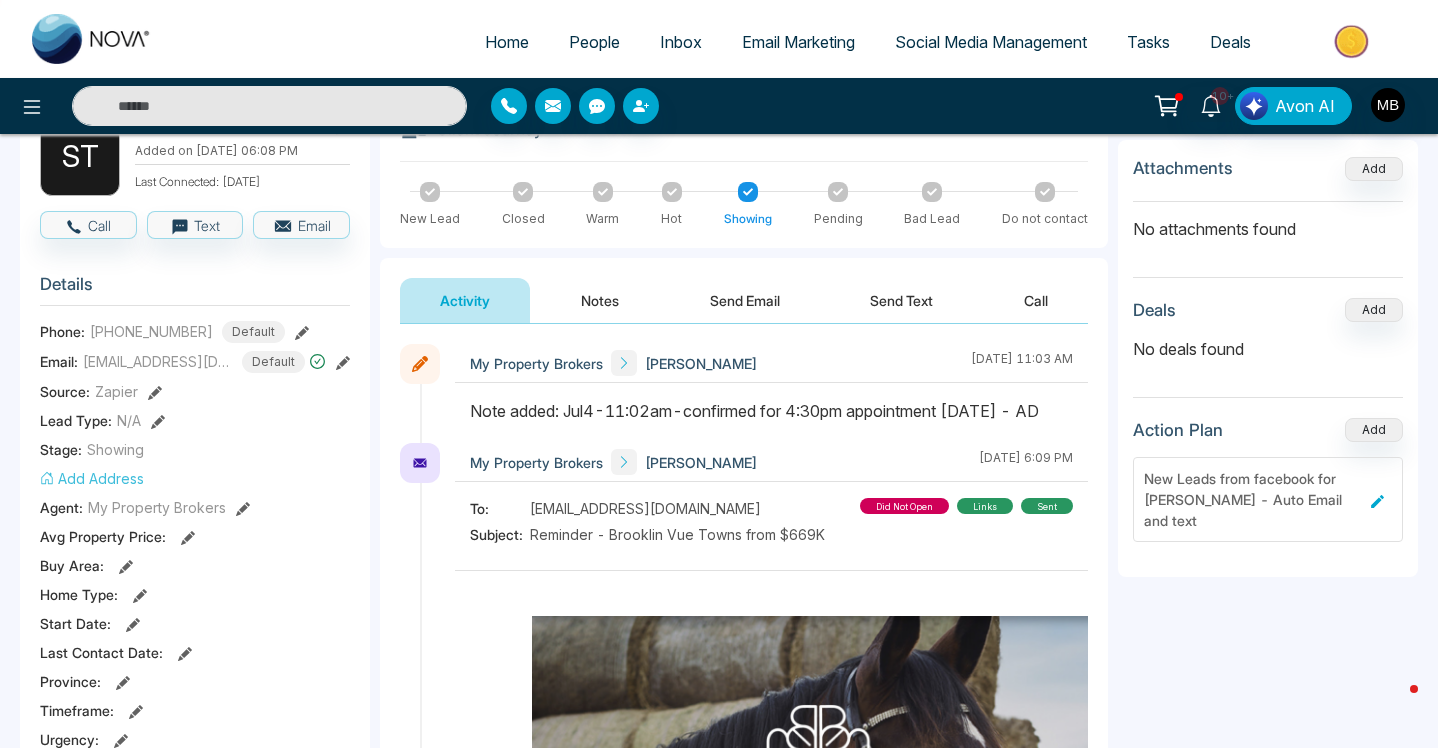 paste on "**********" 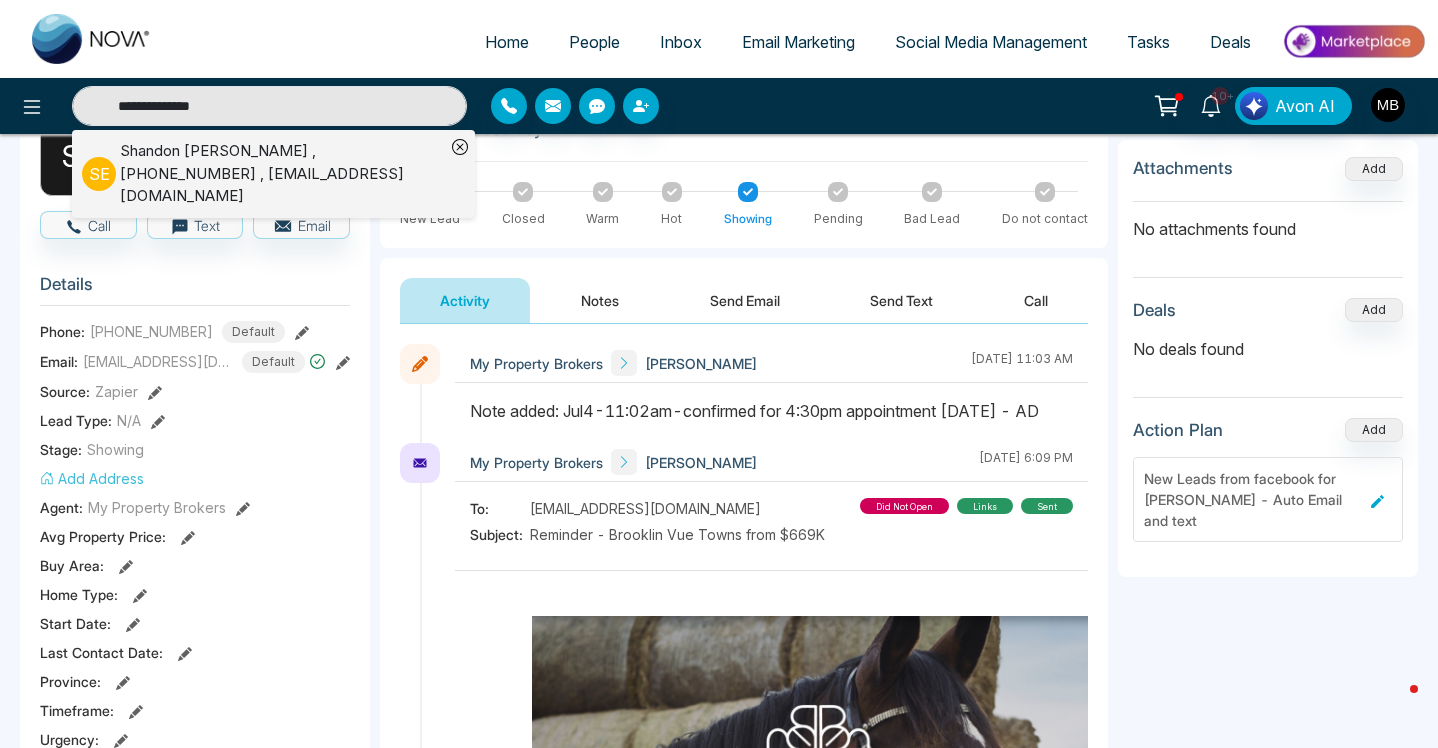 click on "[PERSON_NAME]   , [PHONE_NUMBER]   , [EMAIL_ADDRESS][DOMAIN_NAME]" at bounding box center (282, 174) 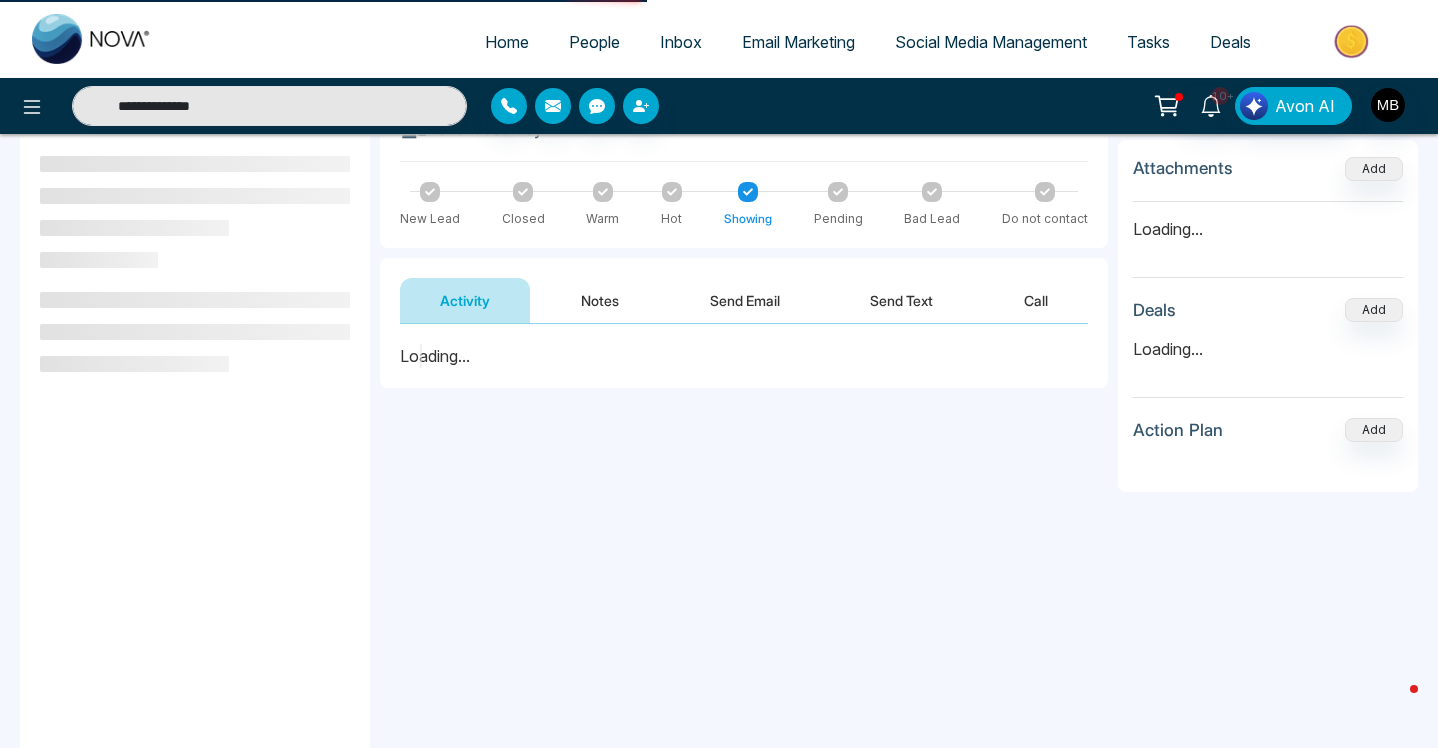 scroll, scrollTop: 0, scrollLeft: 0, axis: both 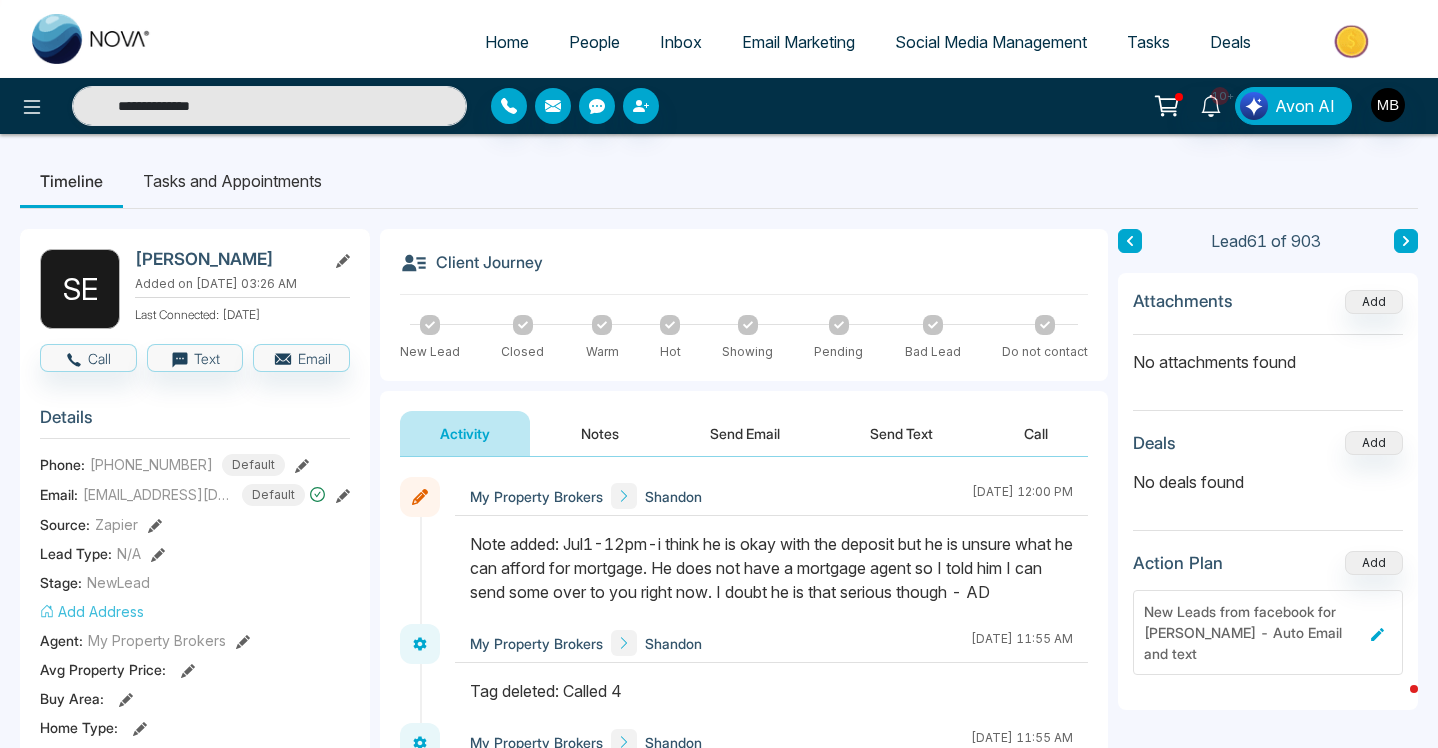 click on "Send Email" at bounding box center (745, 433) 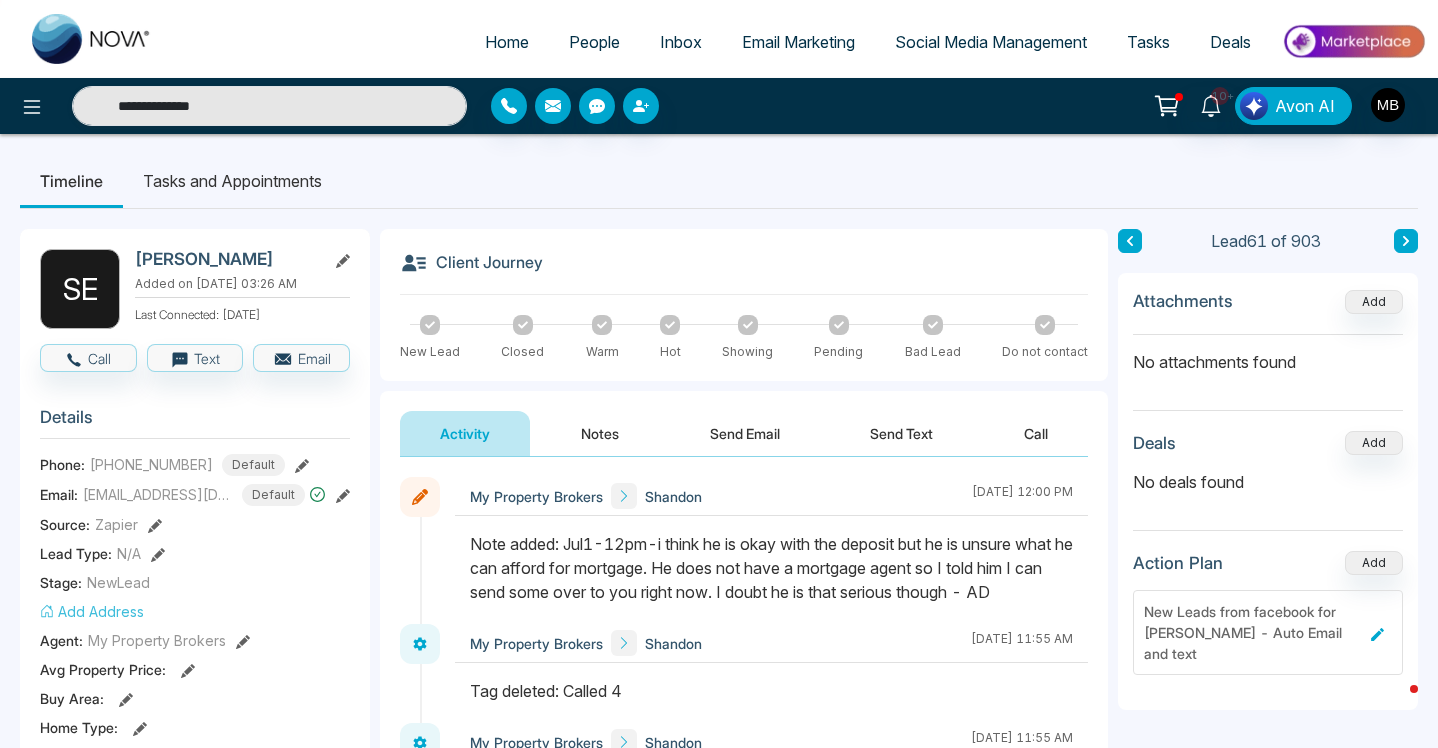 type on "**********" 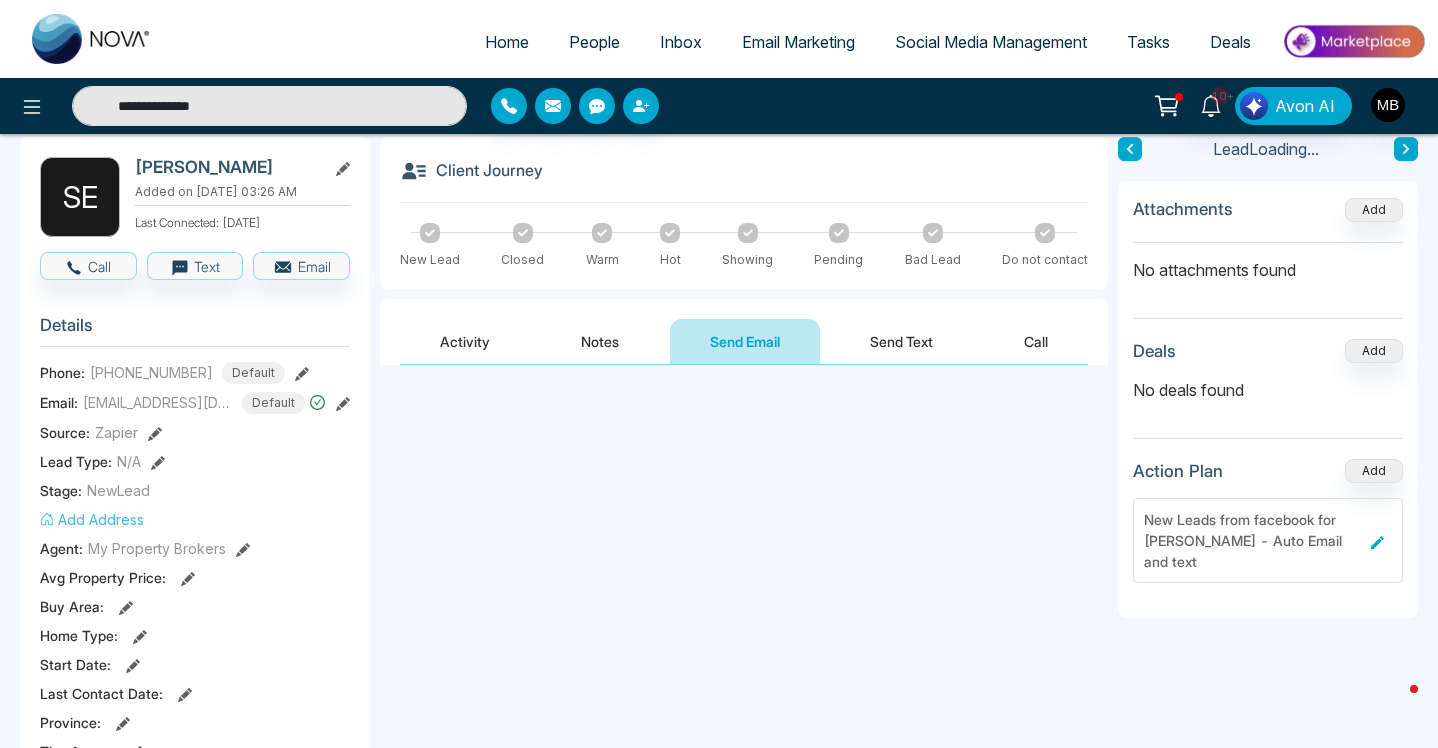 scroll, scrollTop: 206, scrollLeft: 0, axis: vertical 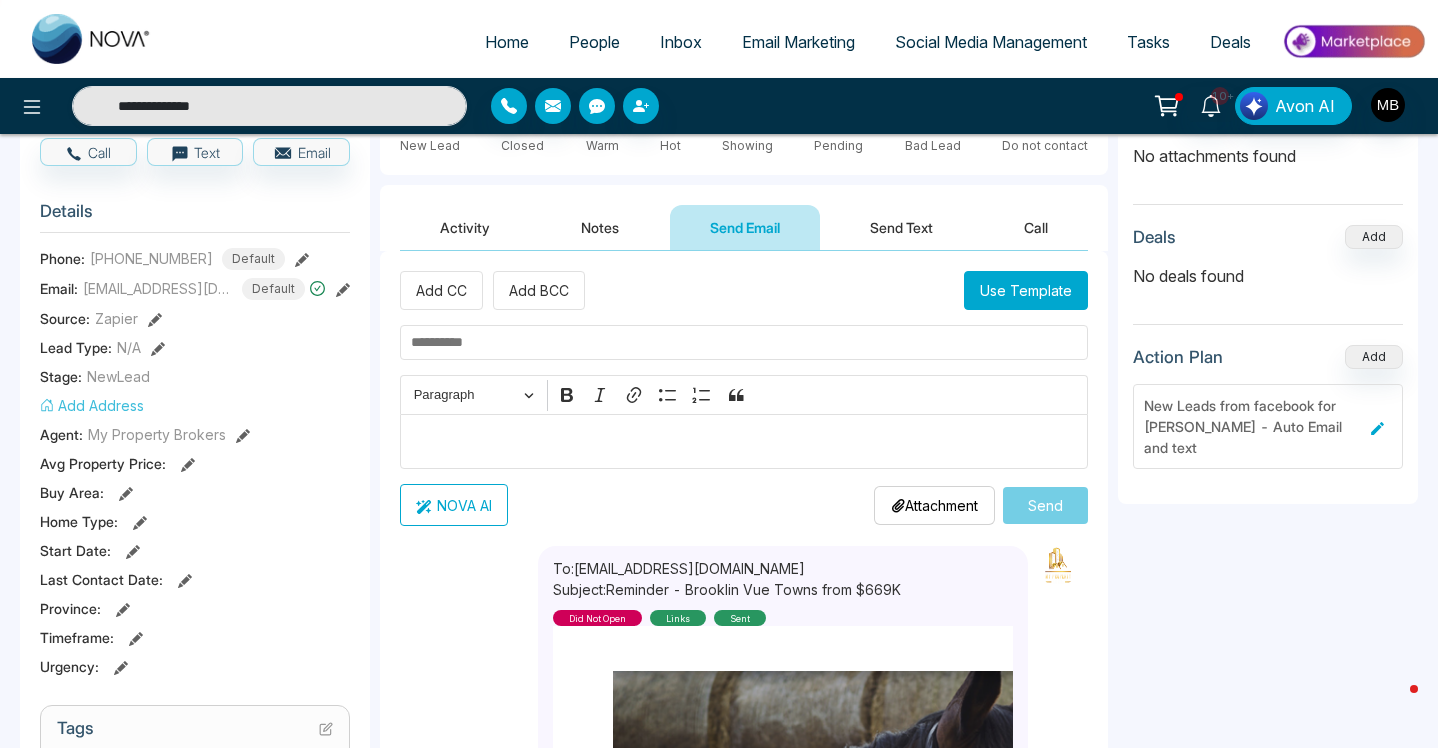 click on "Use Template" at bounding box center [1026, 290] 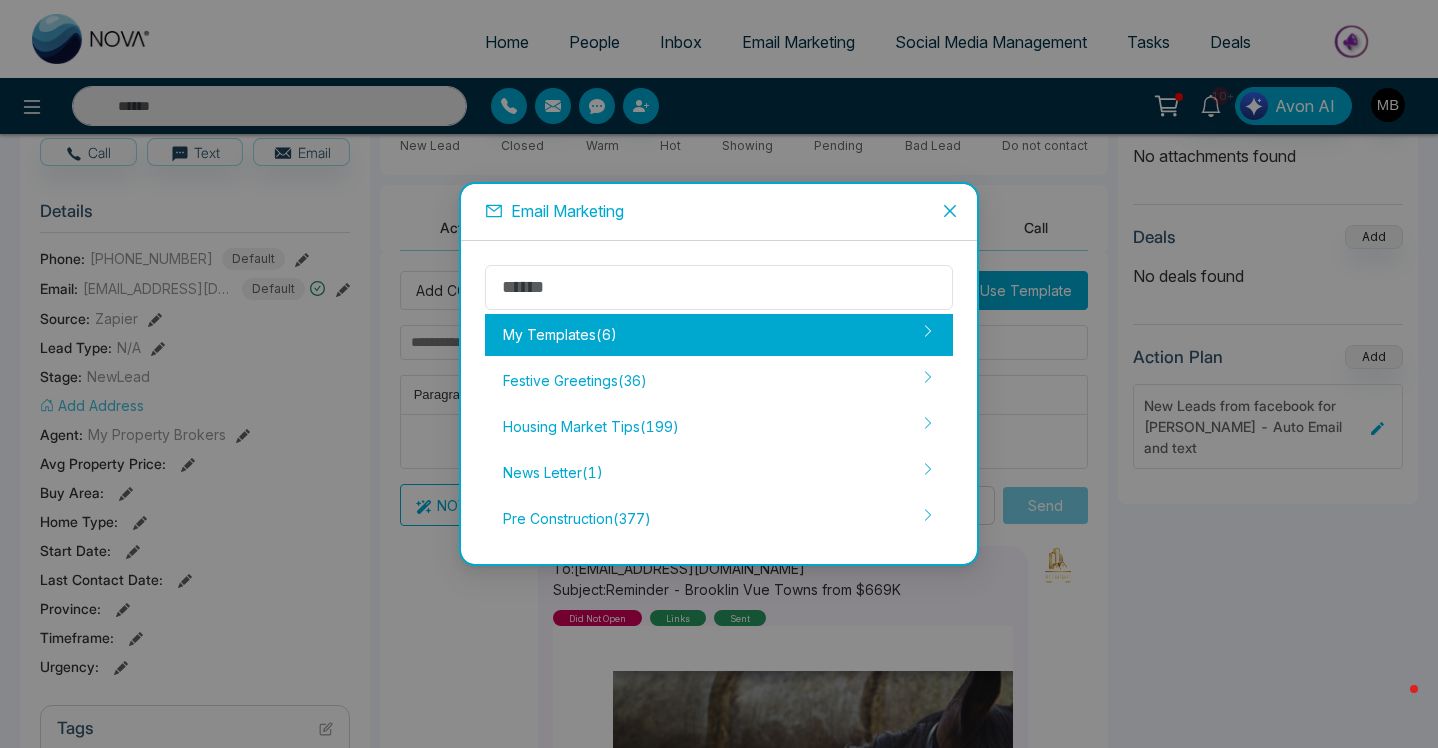 click on "My Templates  ( 6 )" at bounding box center [719, 335] 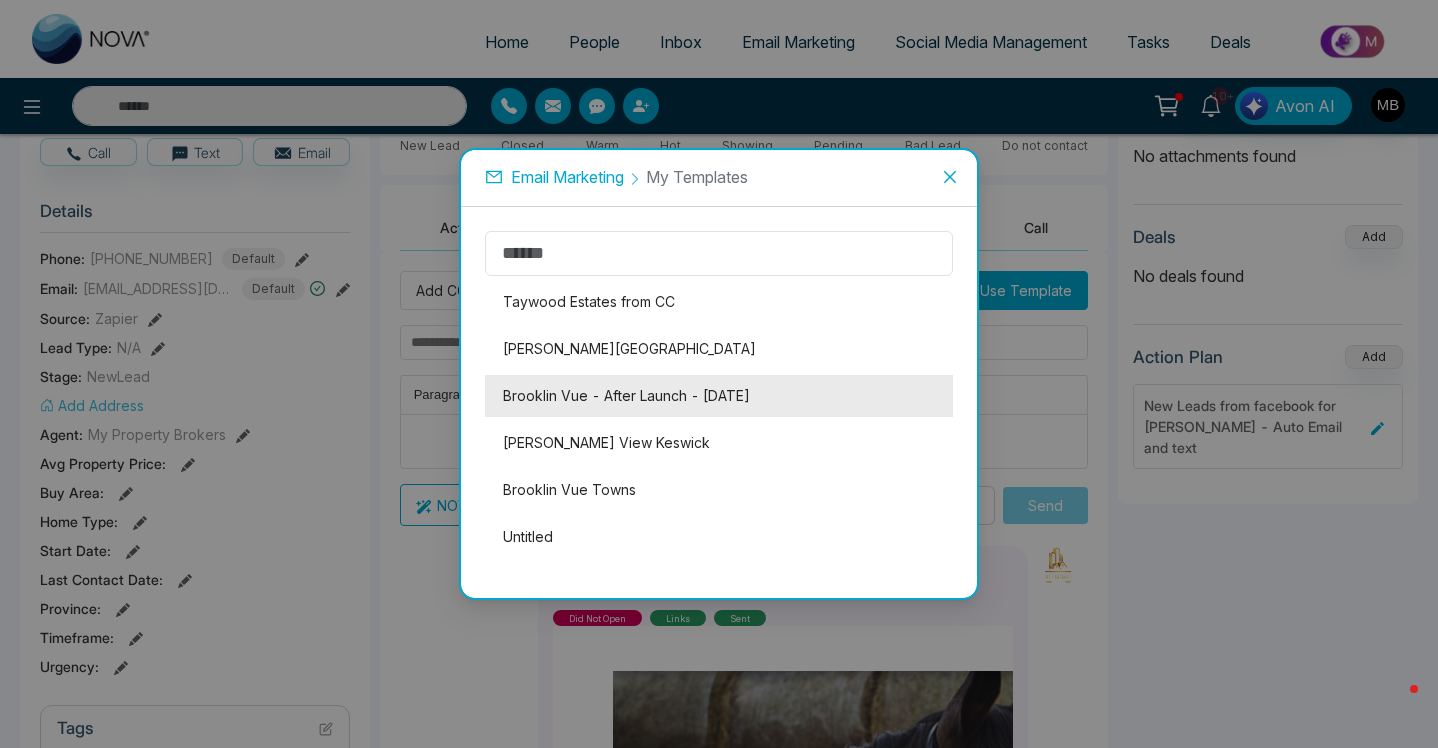 click on "Brooklin Vue - After Launch - [DATE]" at bounding box center [719, 396] 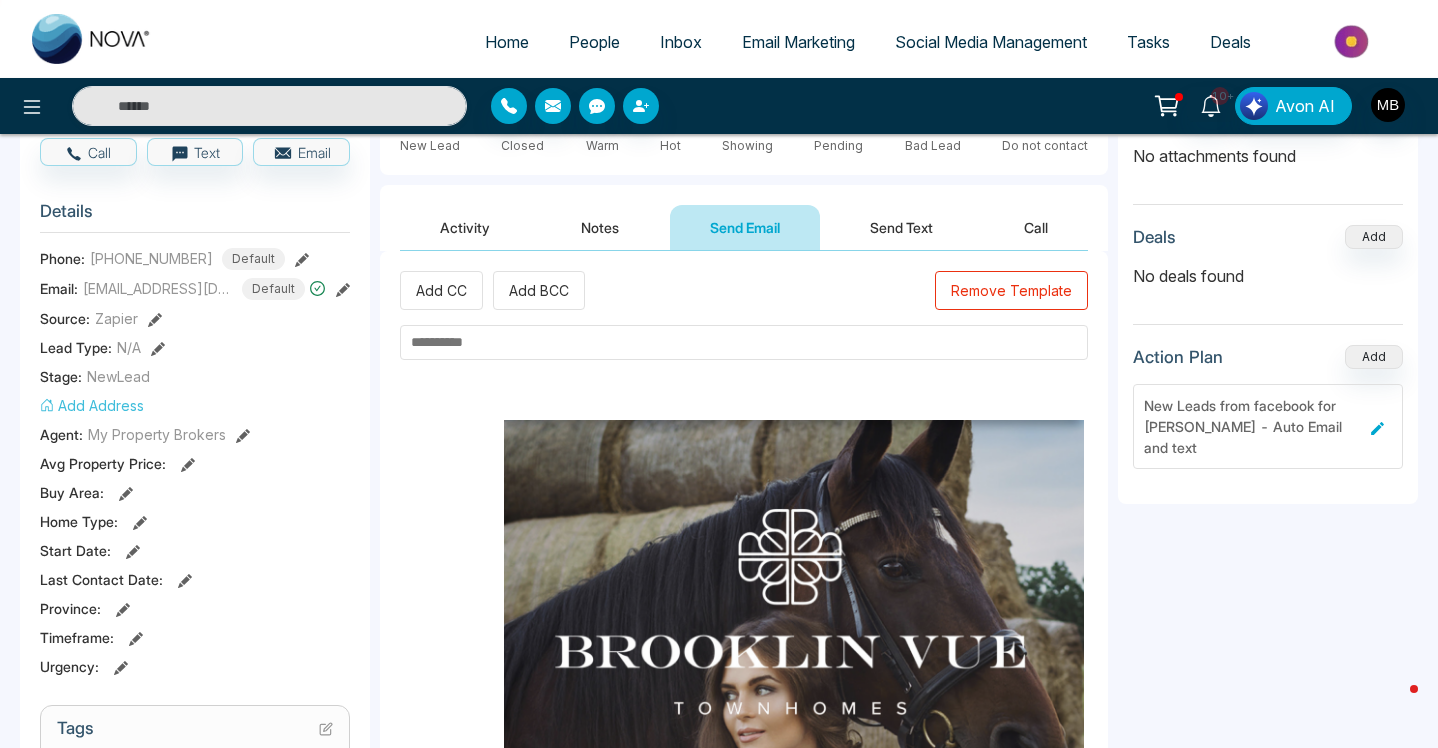 click at bounding box center (744, 342) 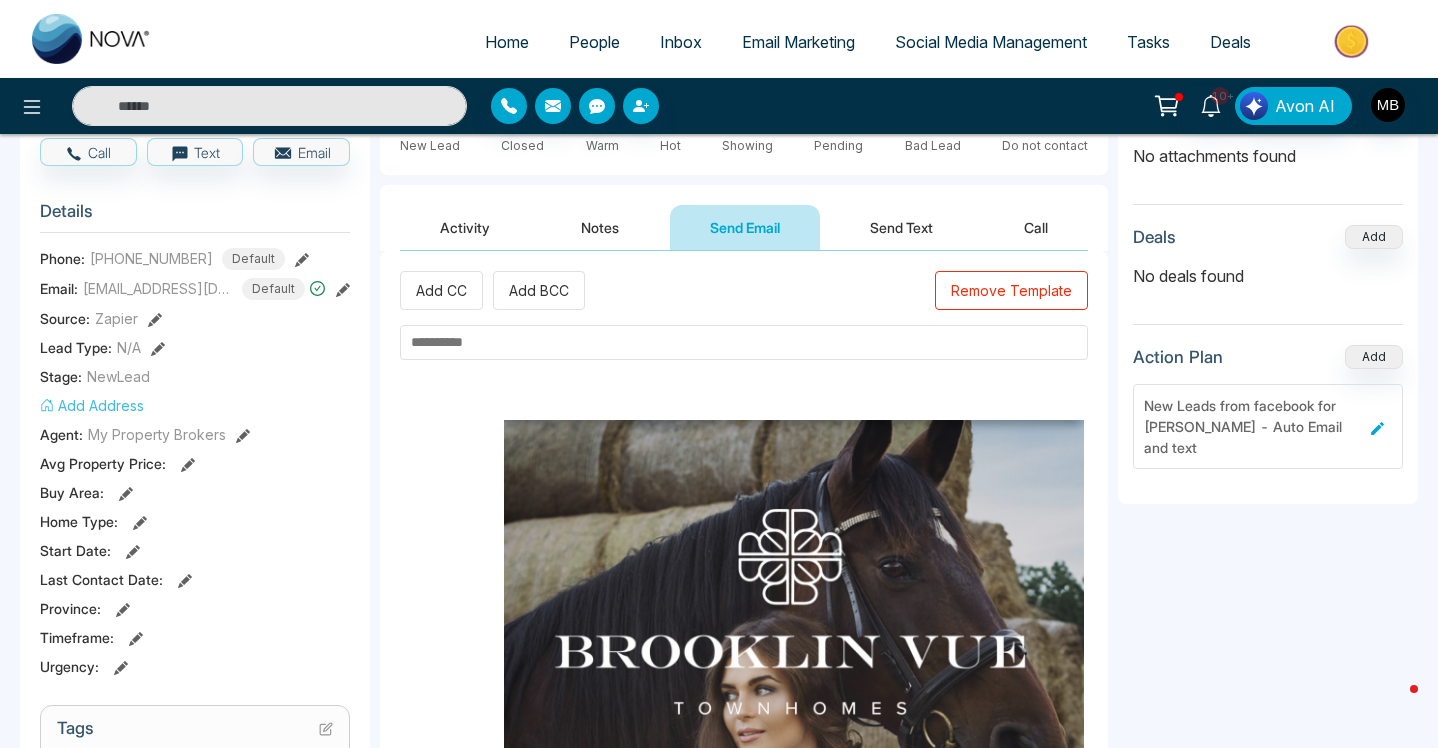 type on "**********" 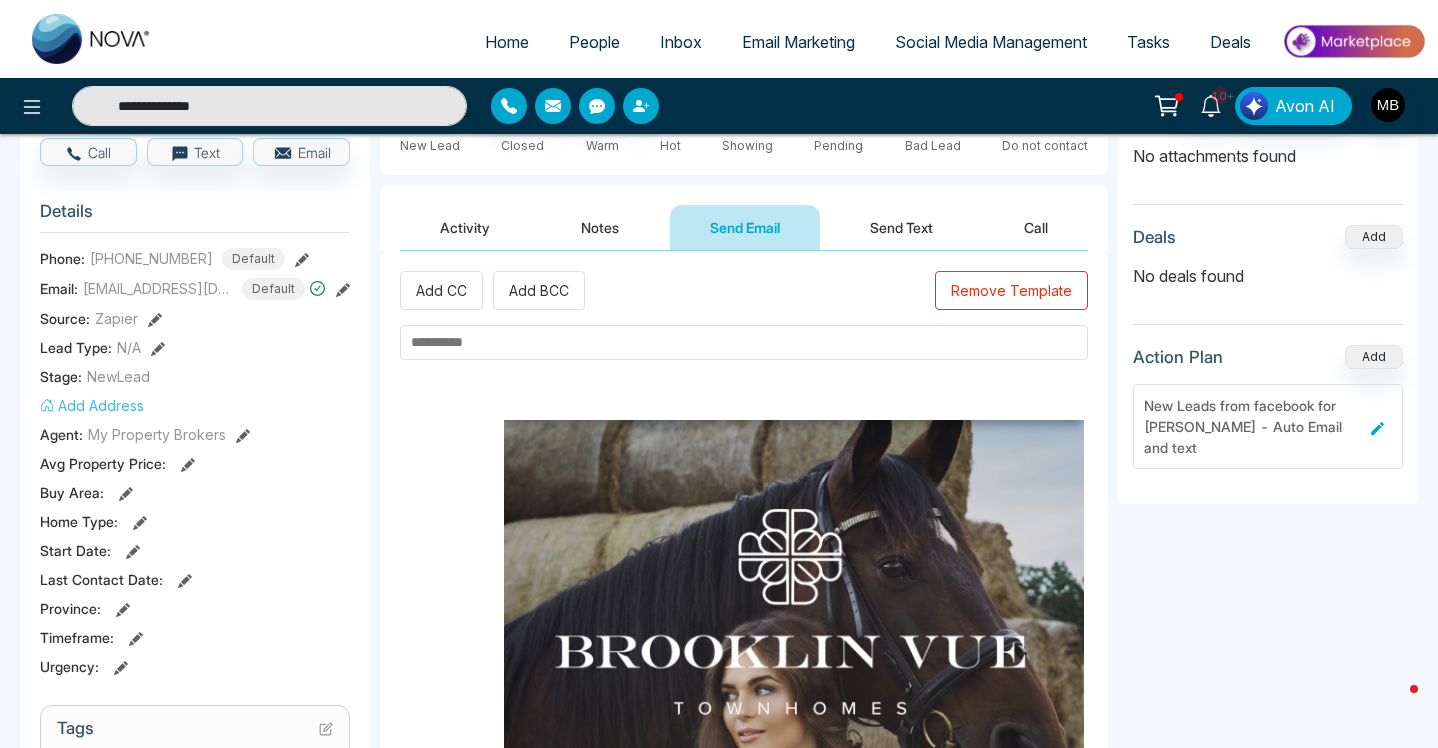 paste on "**********" 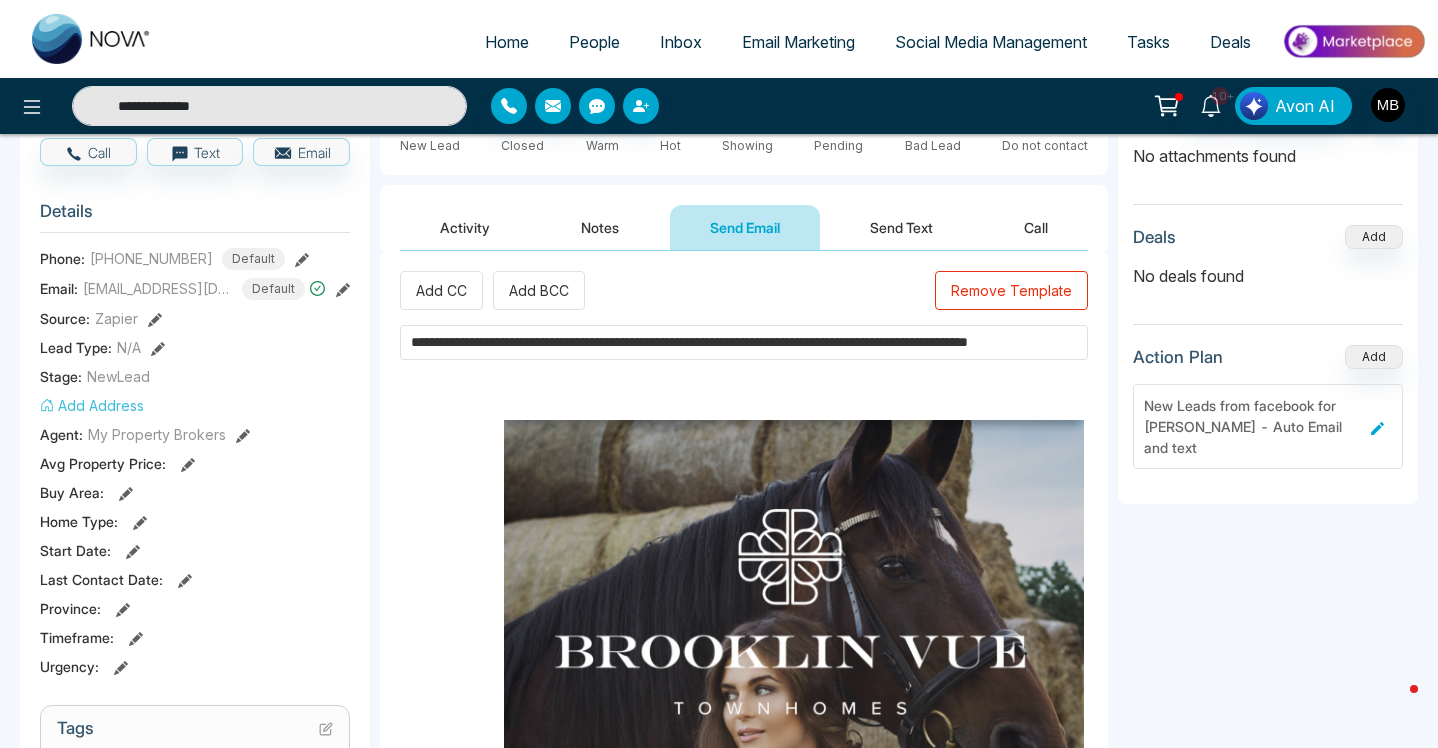 scroll, scrollTop: 0, scrollLeft: 107, axis: horizontal 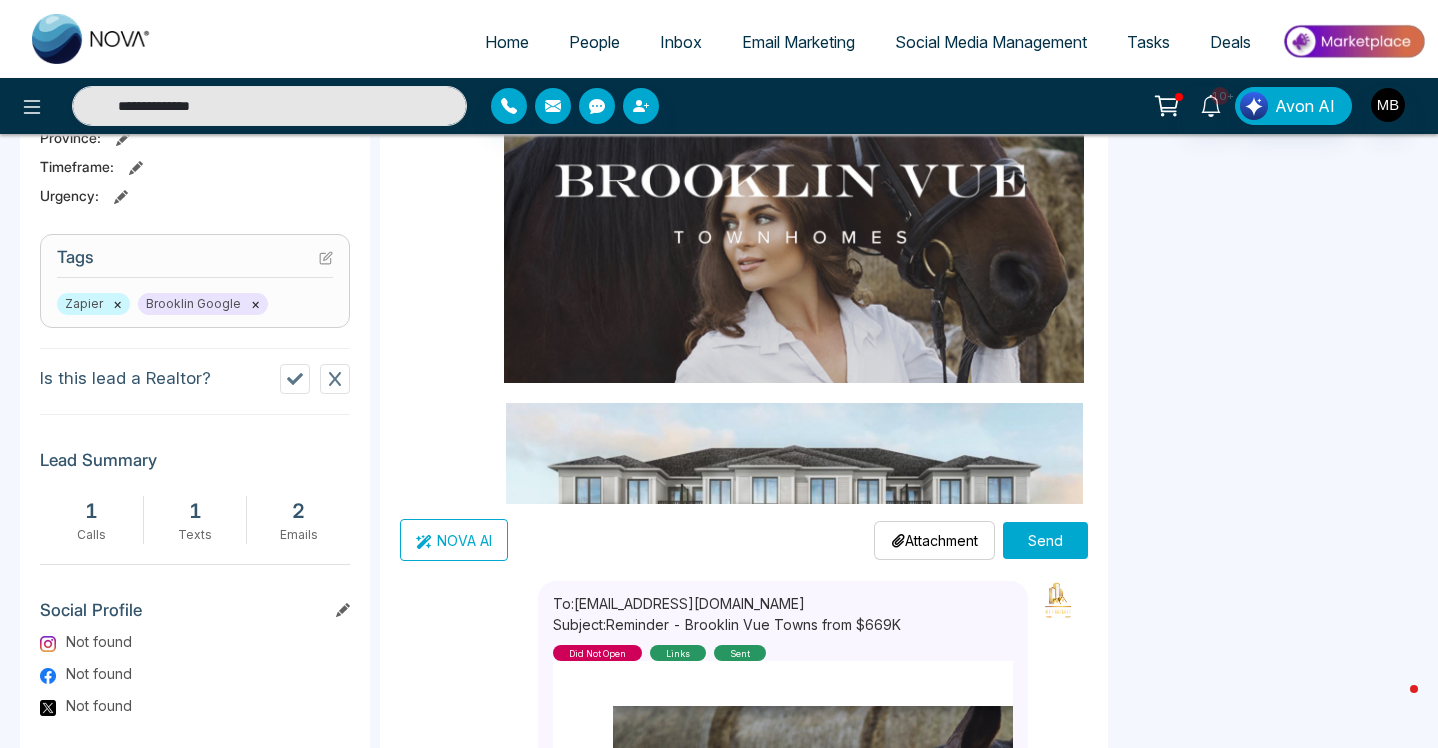 type on "**********" 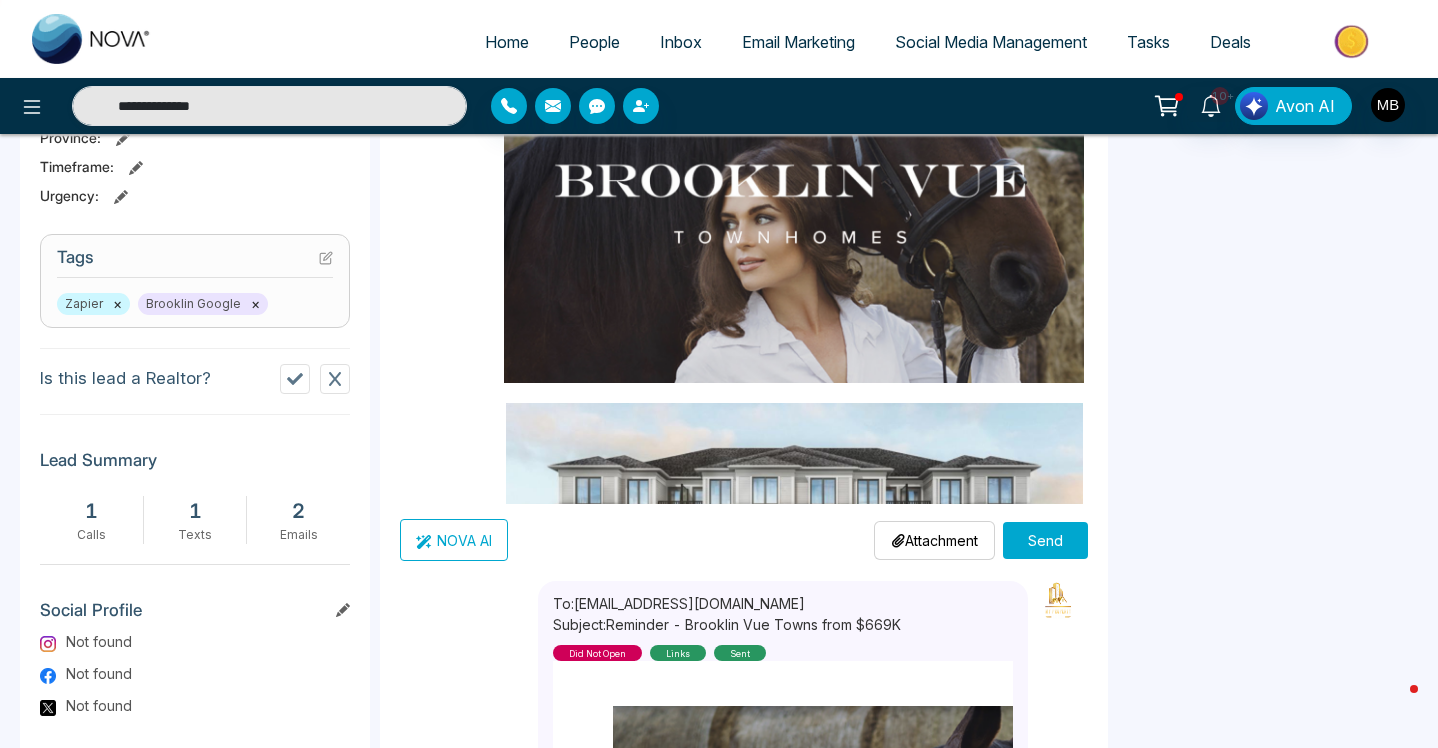 click on "Send" at bounding box center (1045, 540) 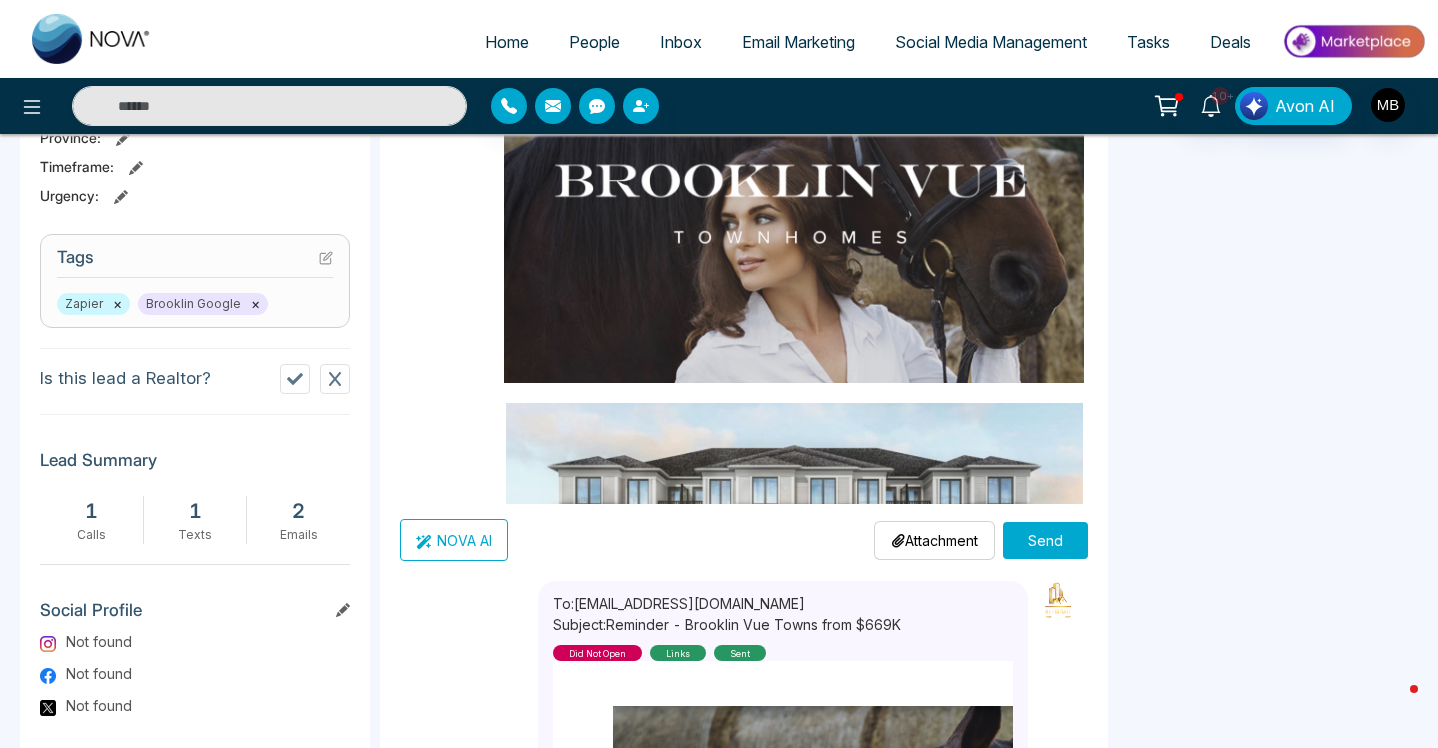 scroll, scrollTop: 0, scrollLeft: 0, axis: both 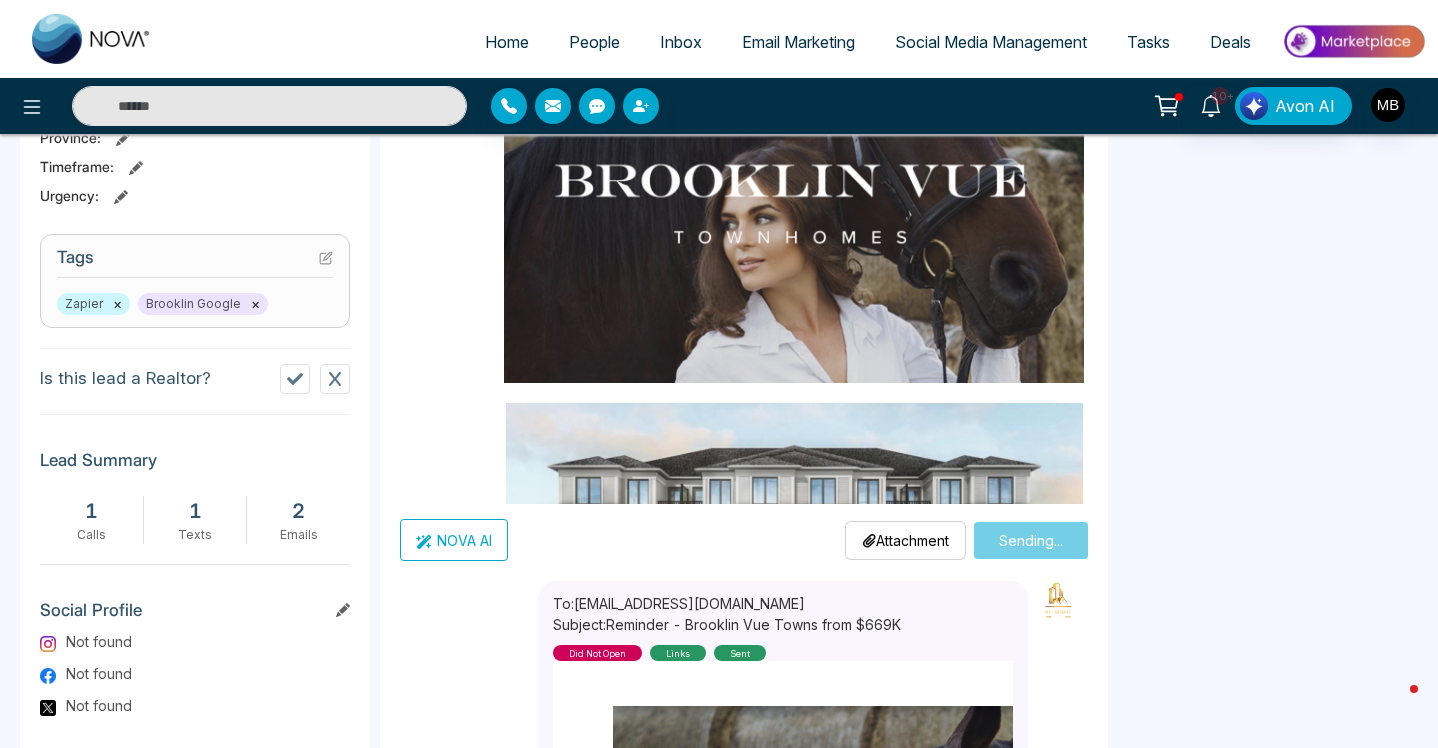type on "**********" 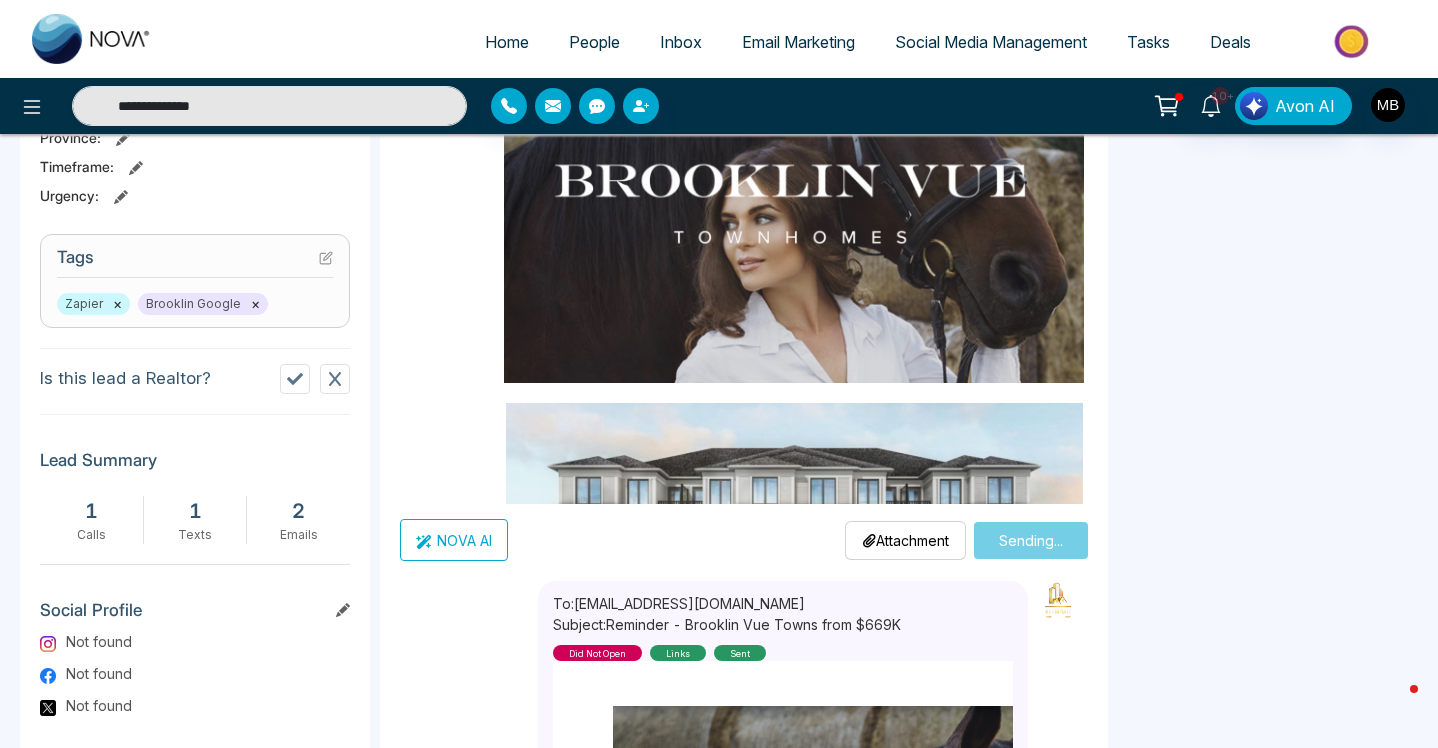 type 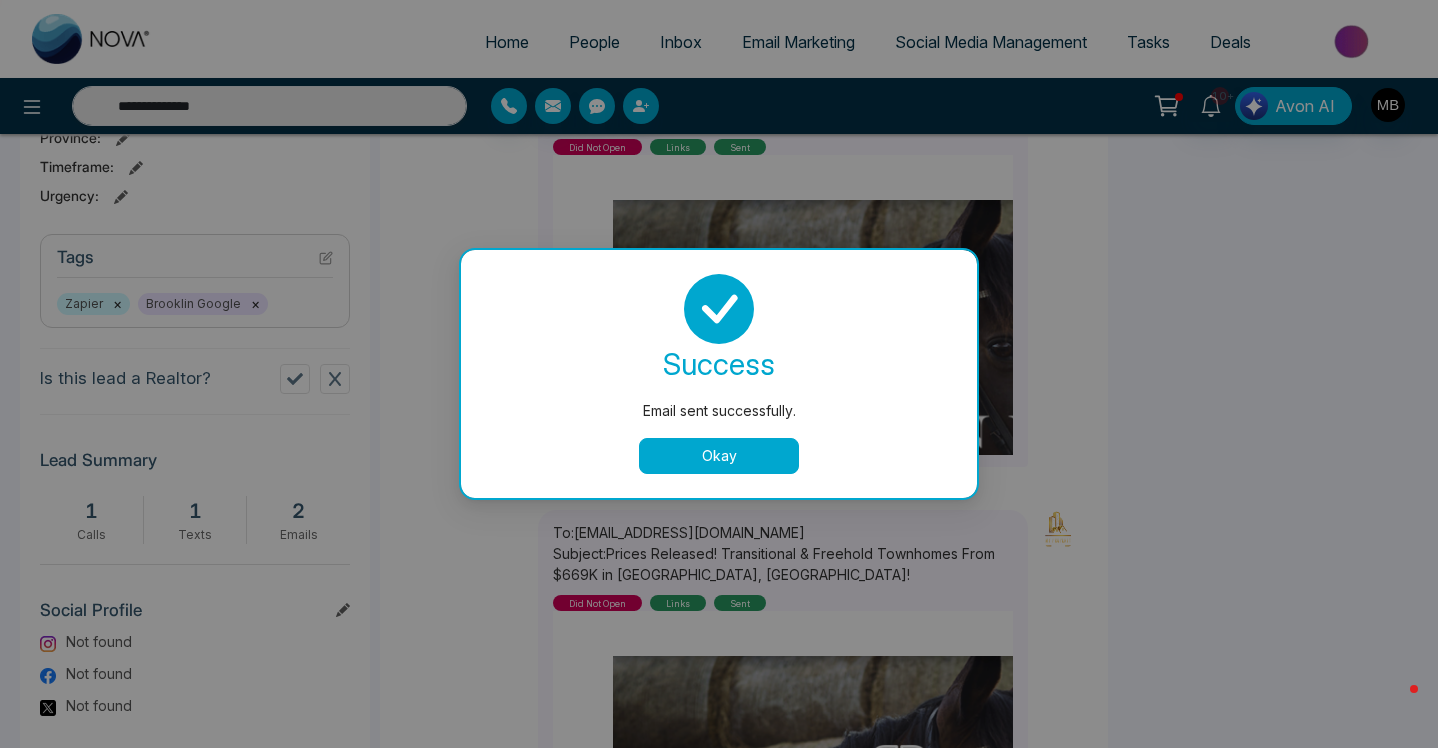 click on "Okay" at bounding box center (719, 456) 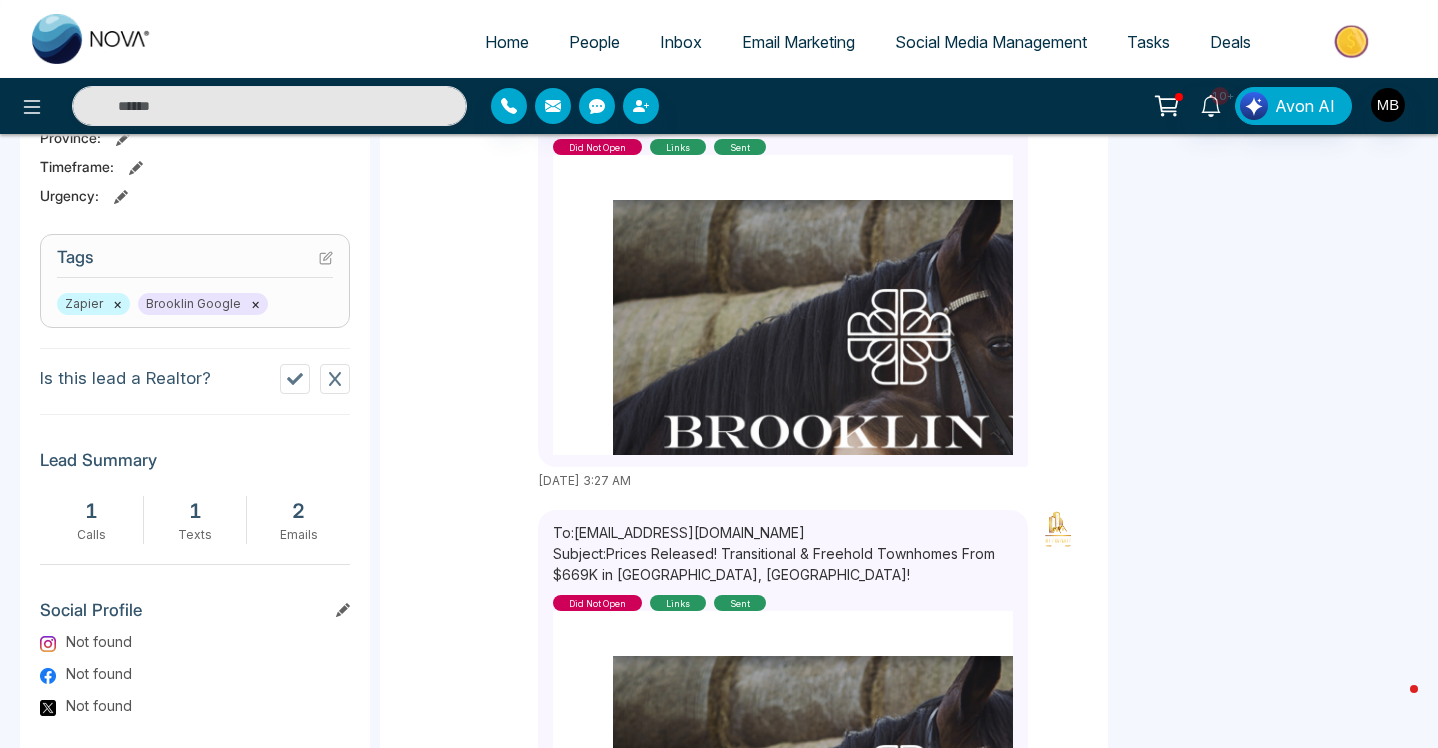 type on "**********" 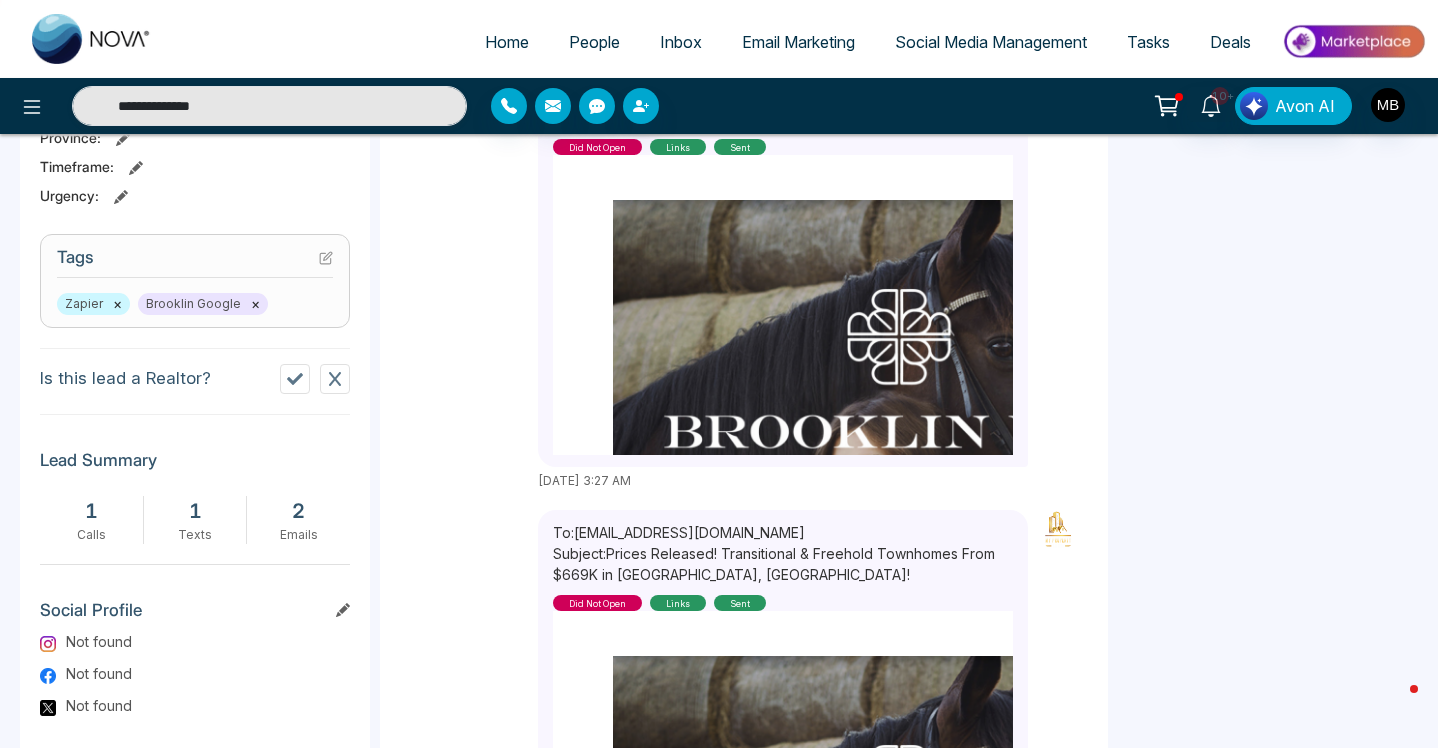 click on "**********" at bounding box center (744, 330) 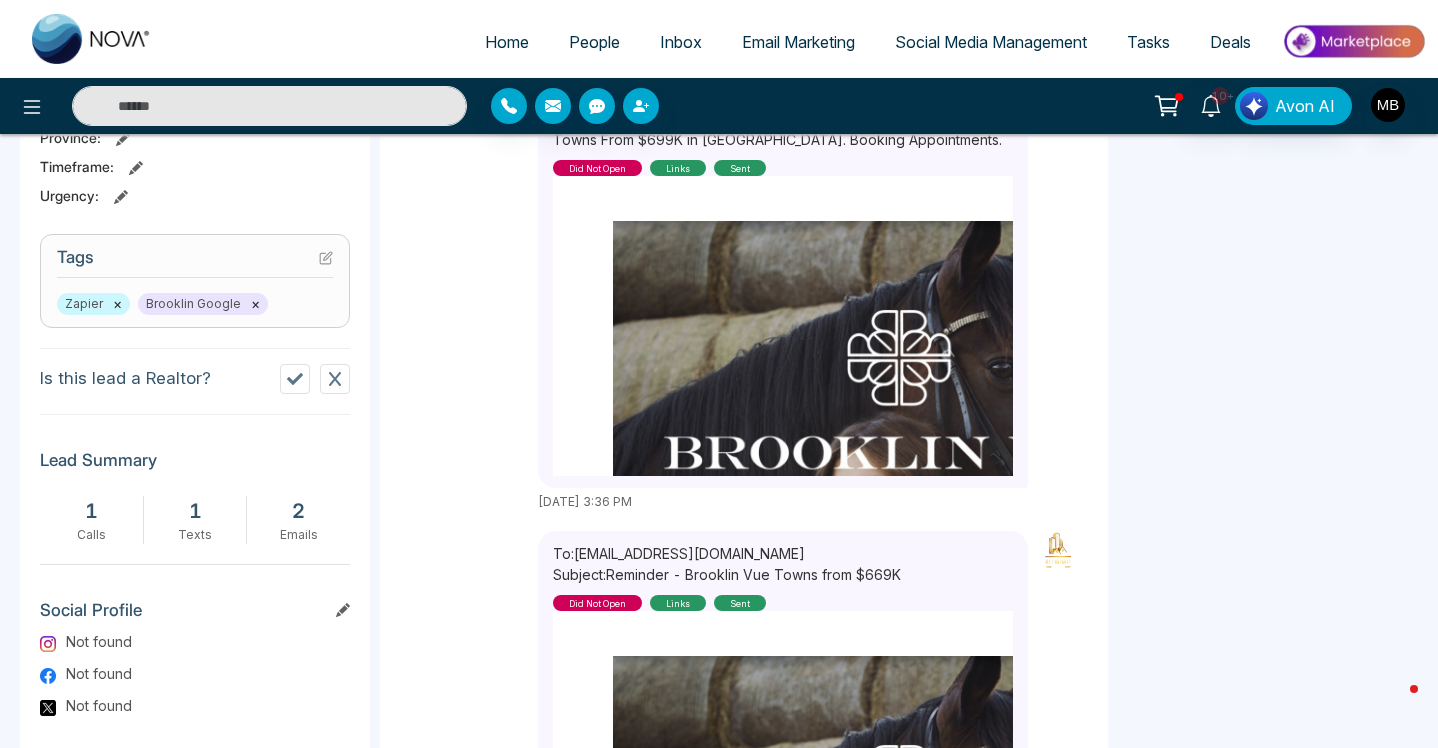 click at bounding box center [269, 106] 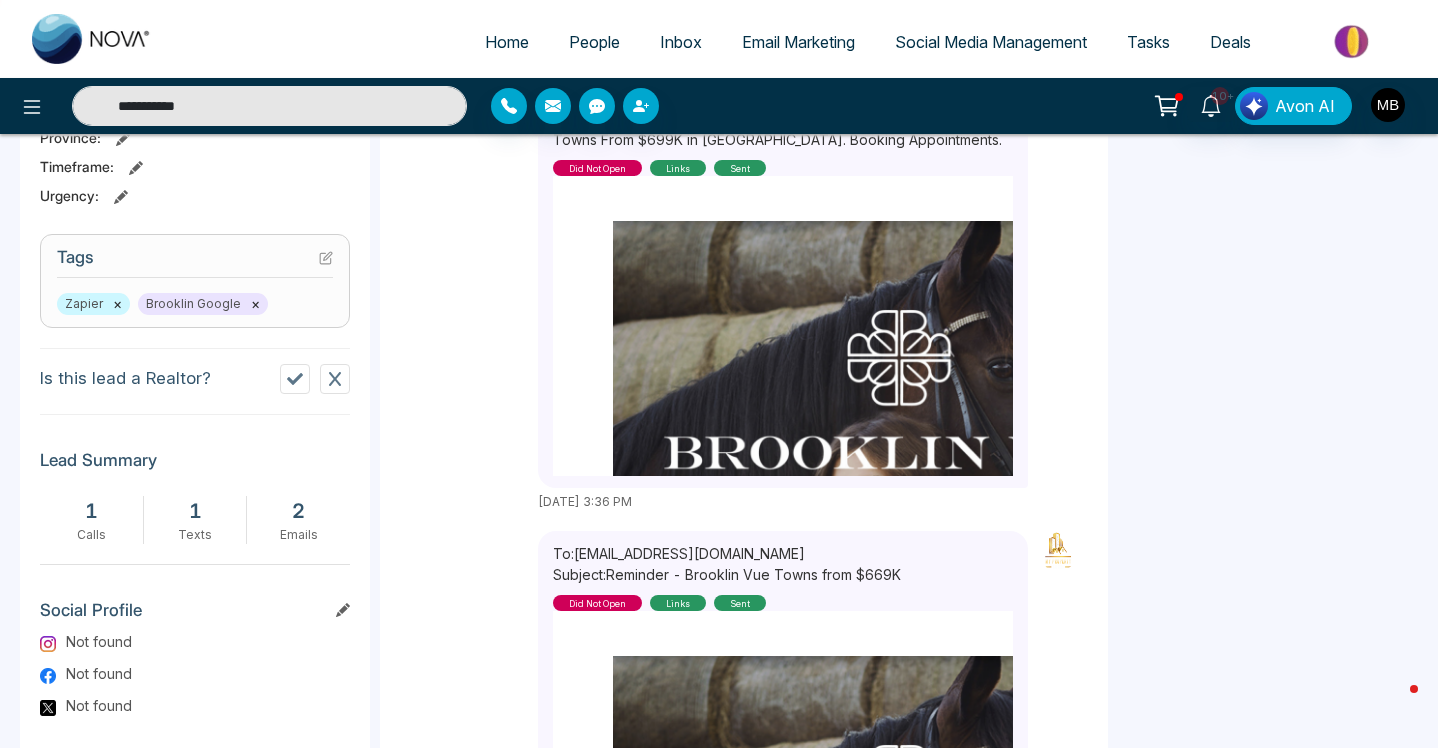 type on "**********" 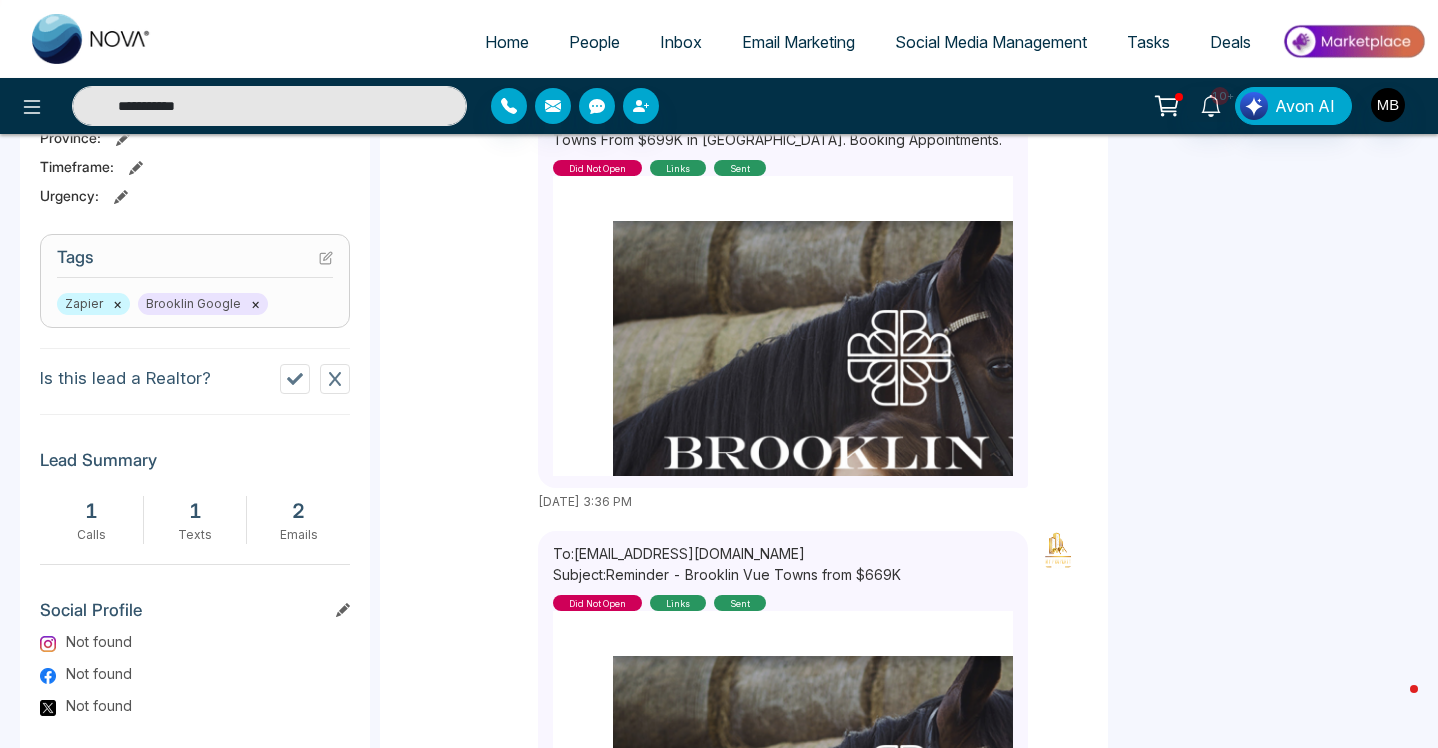 click on "**********" at bounding box center (269, 106) 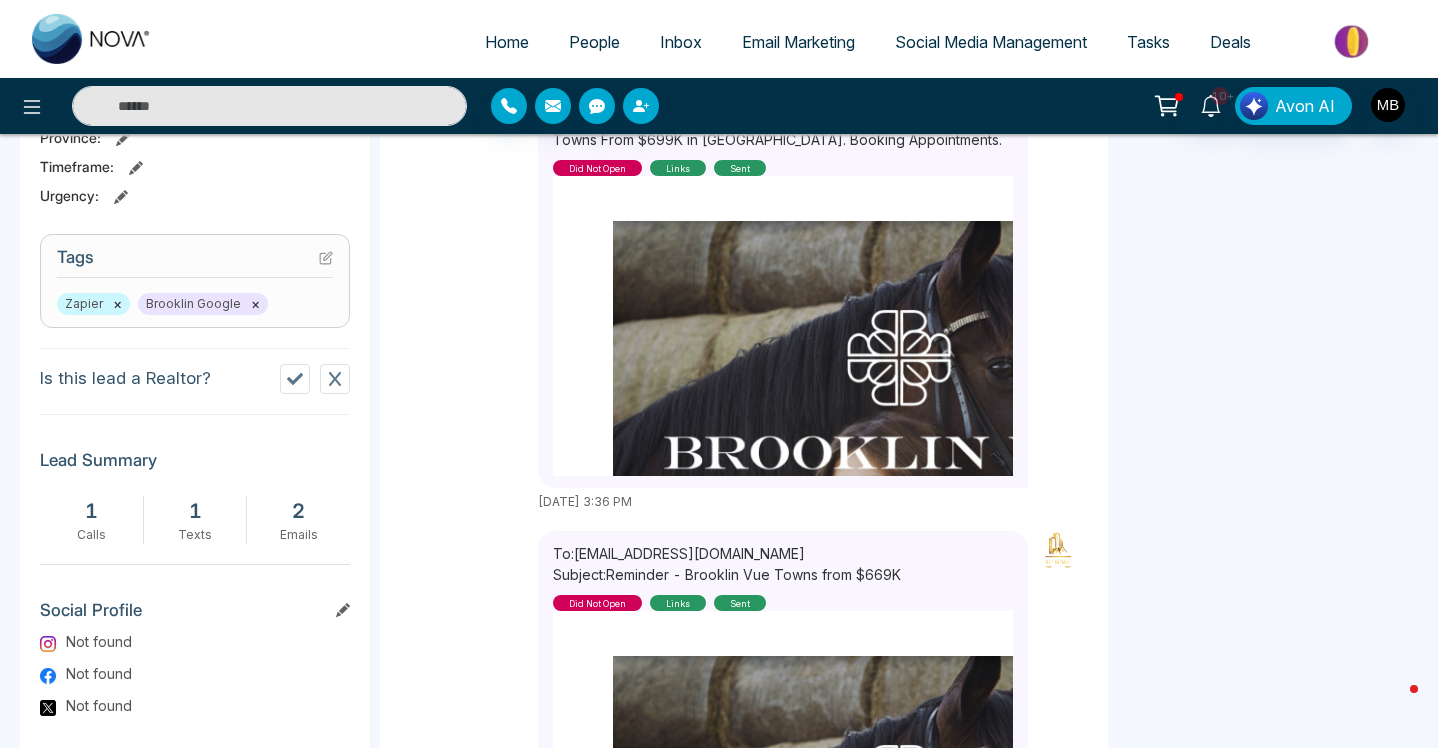 paste on "**********" 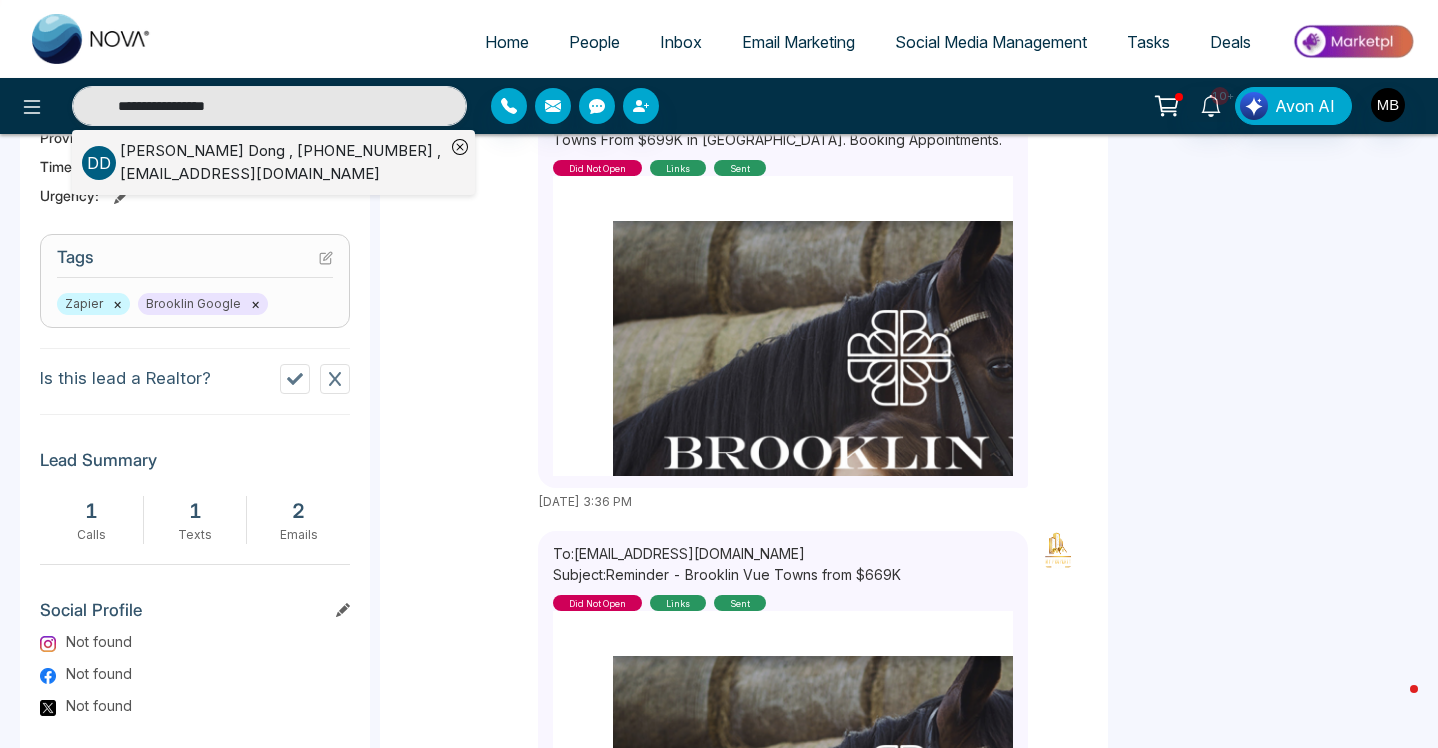 click on "[PERSON_NAME]   , [PHONE_NUMBER]   , [EMAIL_ADDRESS][DOMAIN_NAME]" at bounding box center [282, 162] 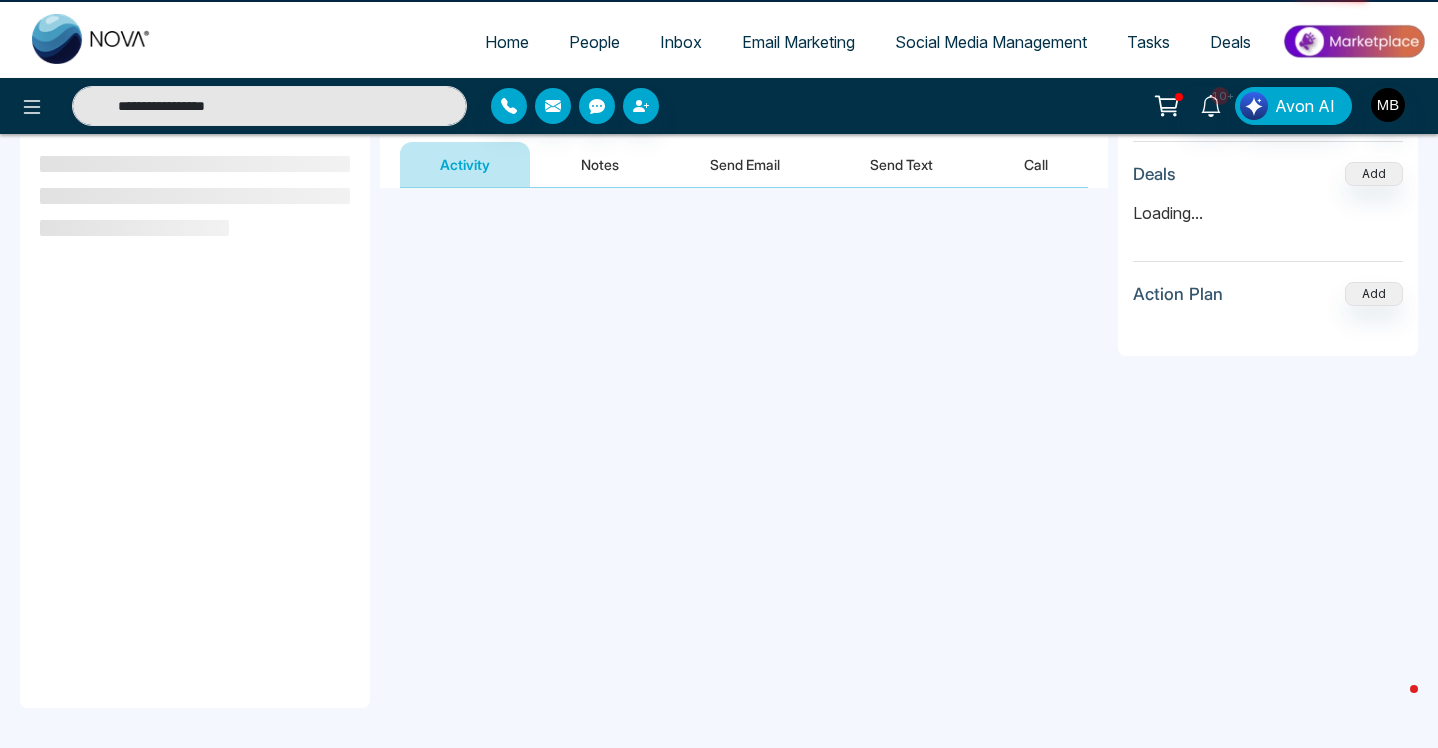 scroll, scrollTop: 0, scrollLeft: 0, axis: both 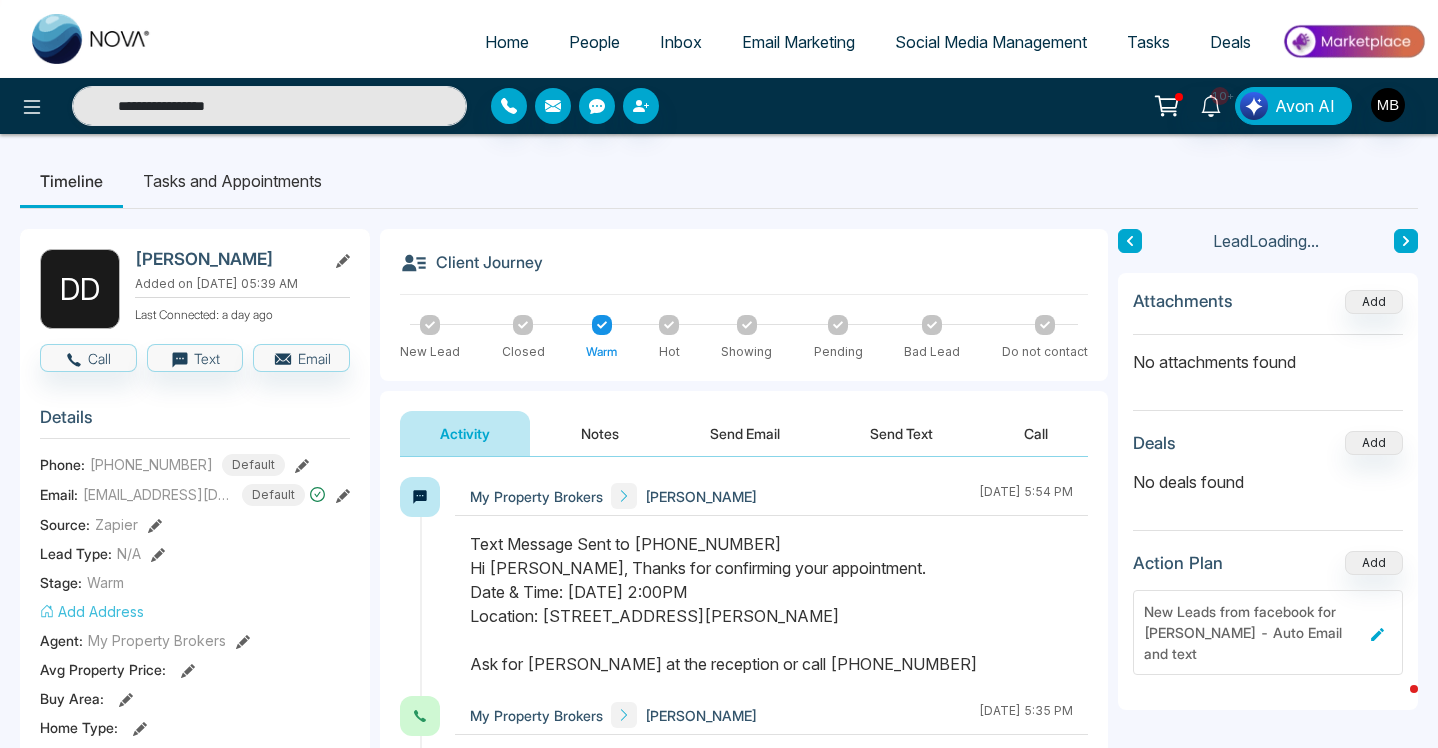 click on "Notes" at bounding box center [600, 433] 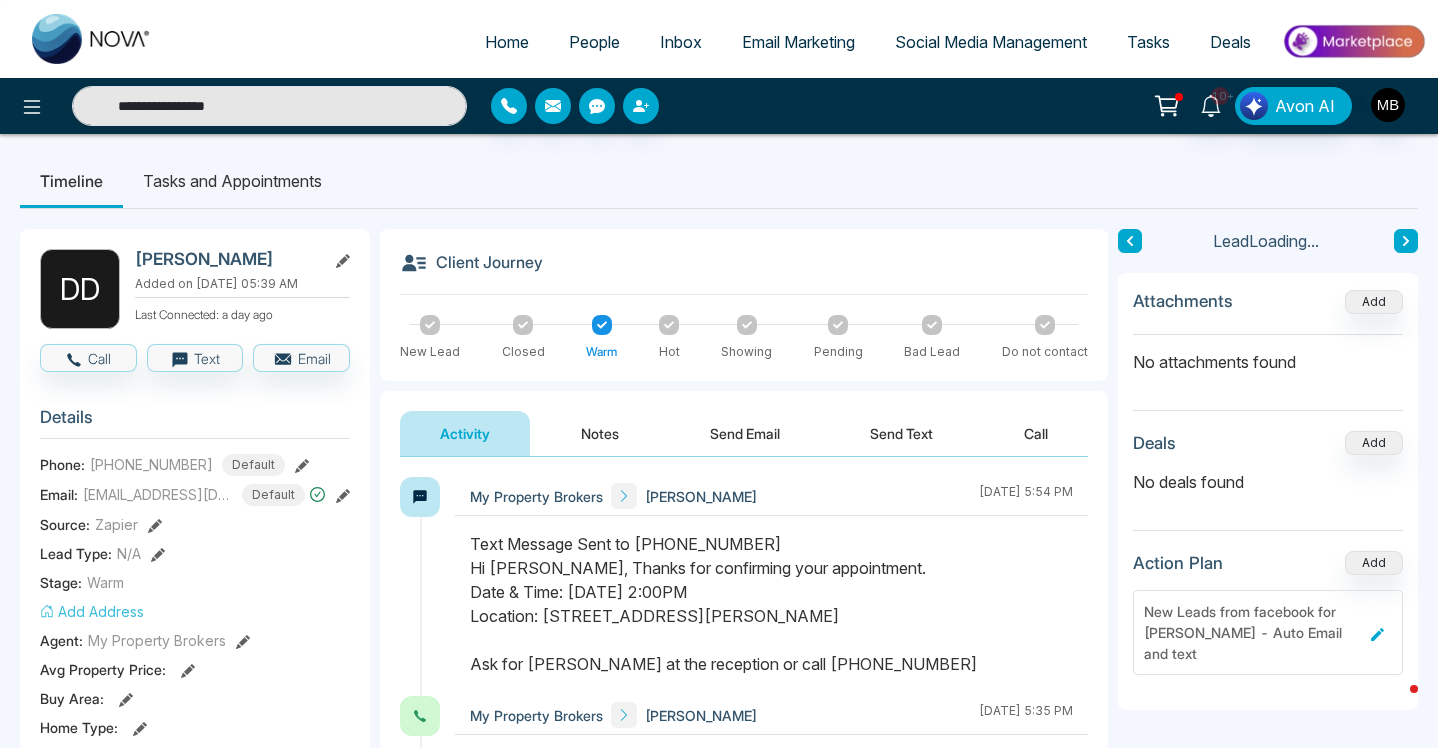 type on "**********" 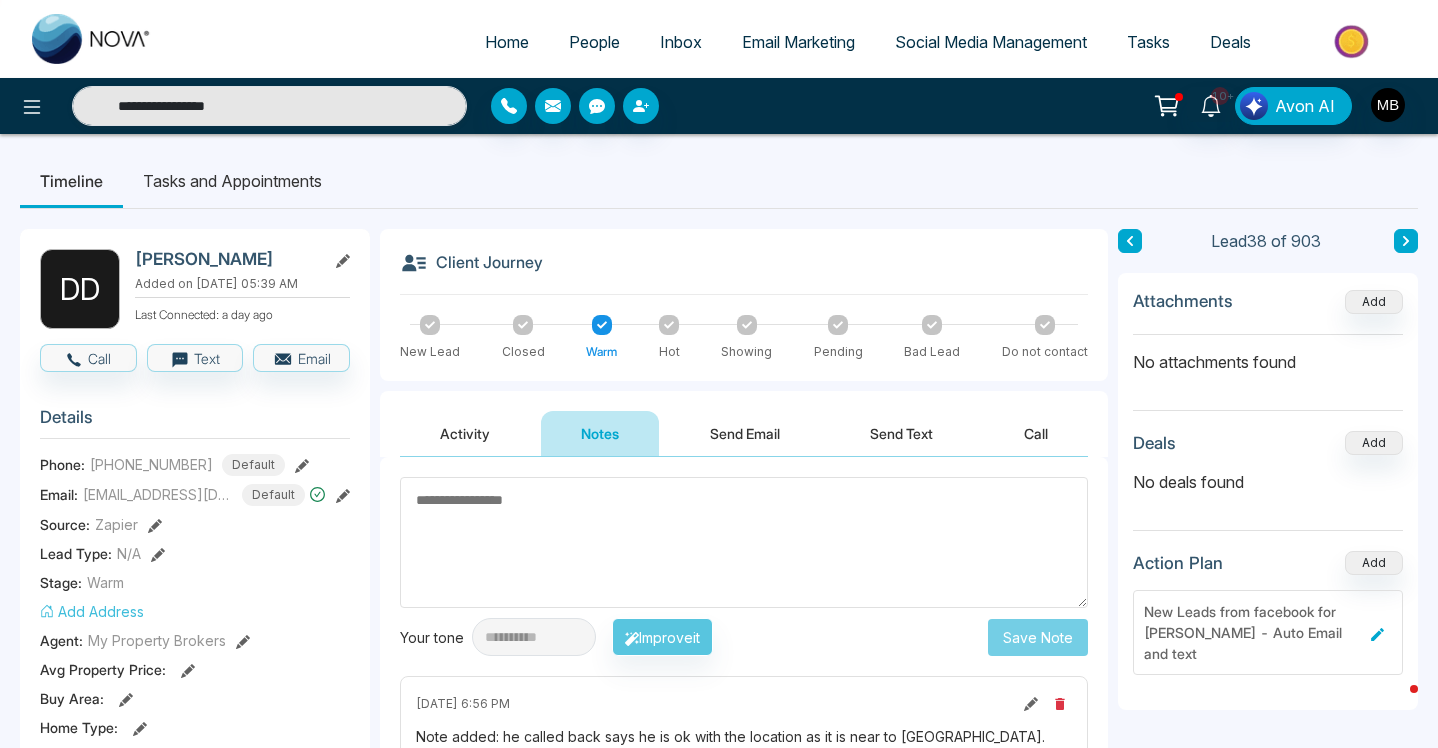 click at bounding box center (744, 542) 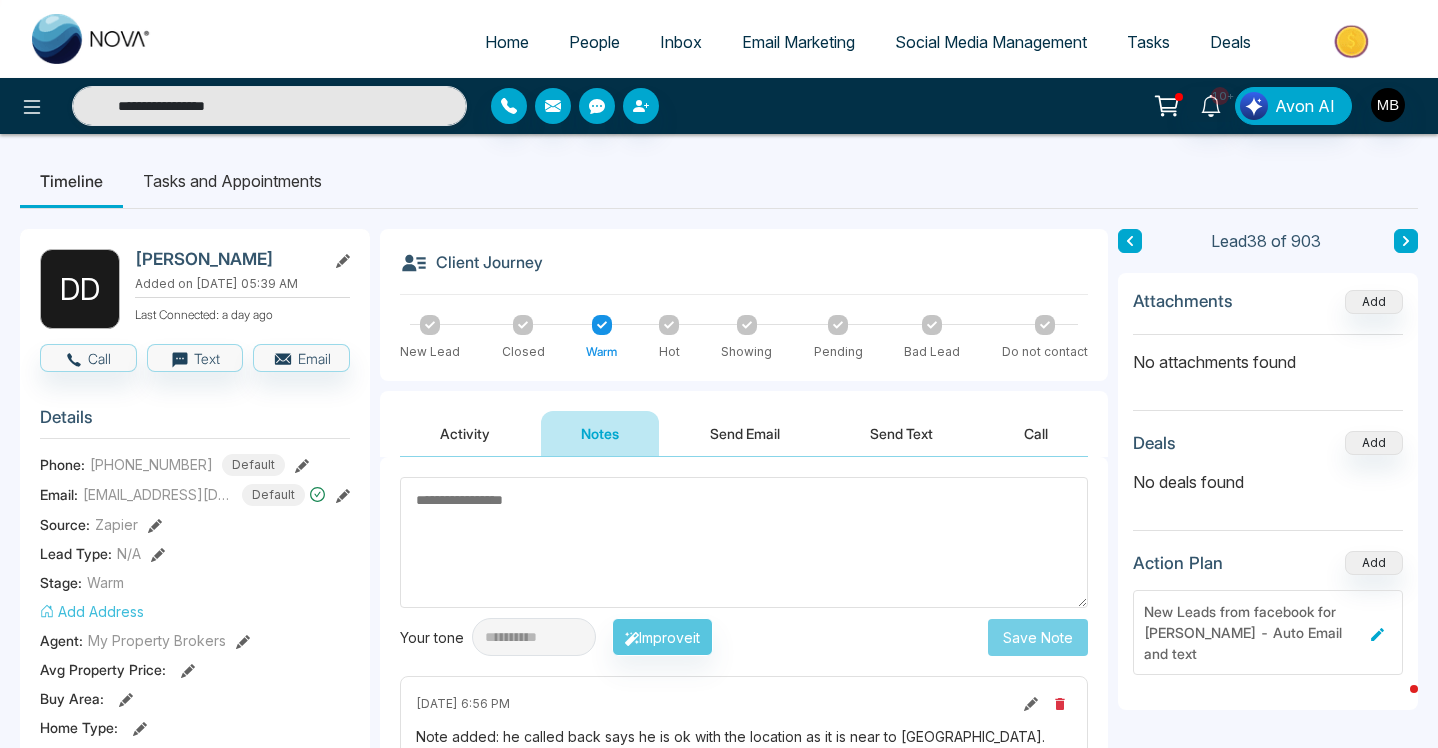 type 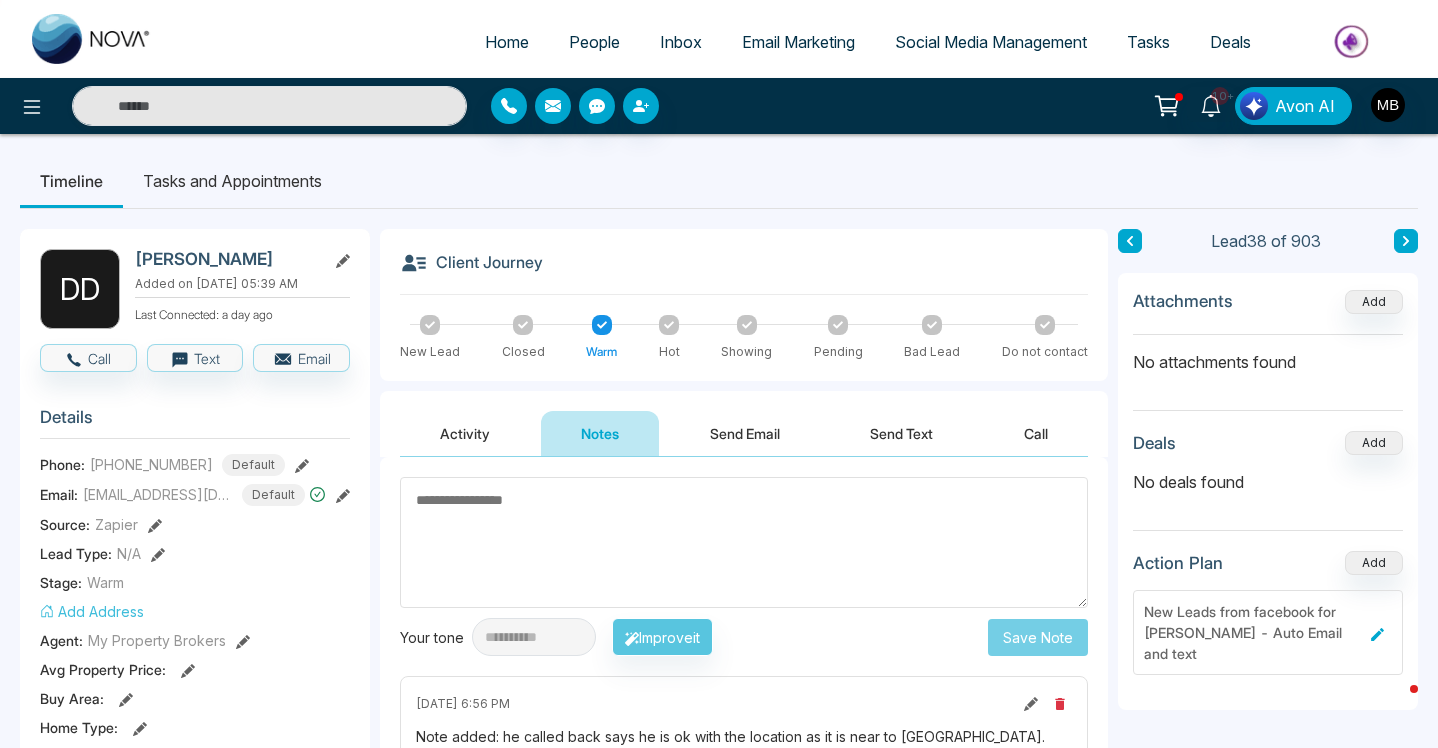 type on "**********" 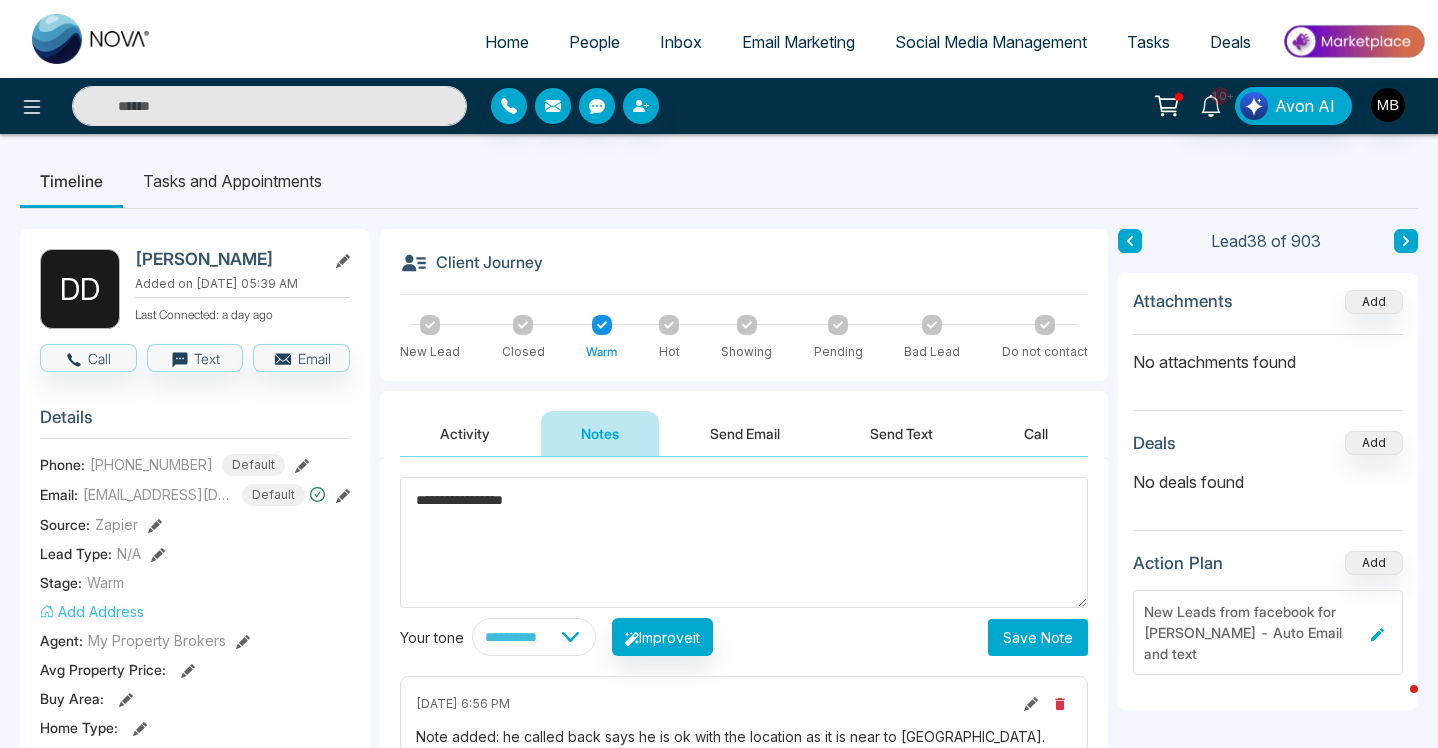 click on "**********" at bounding box center (744, 542) 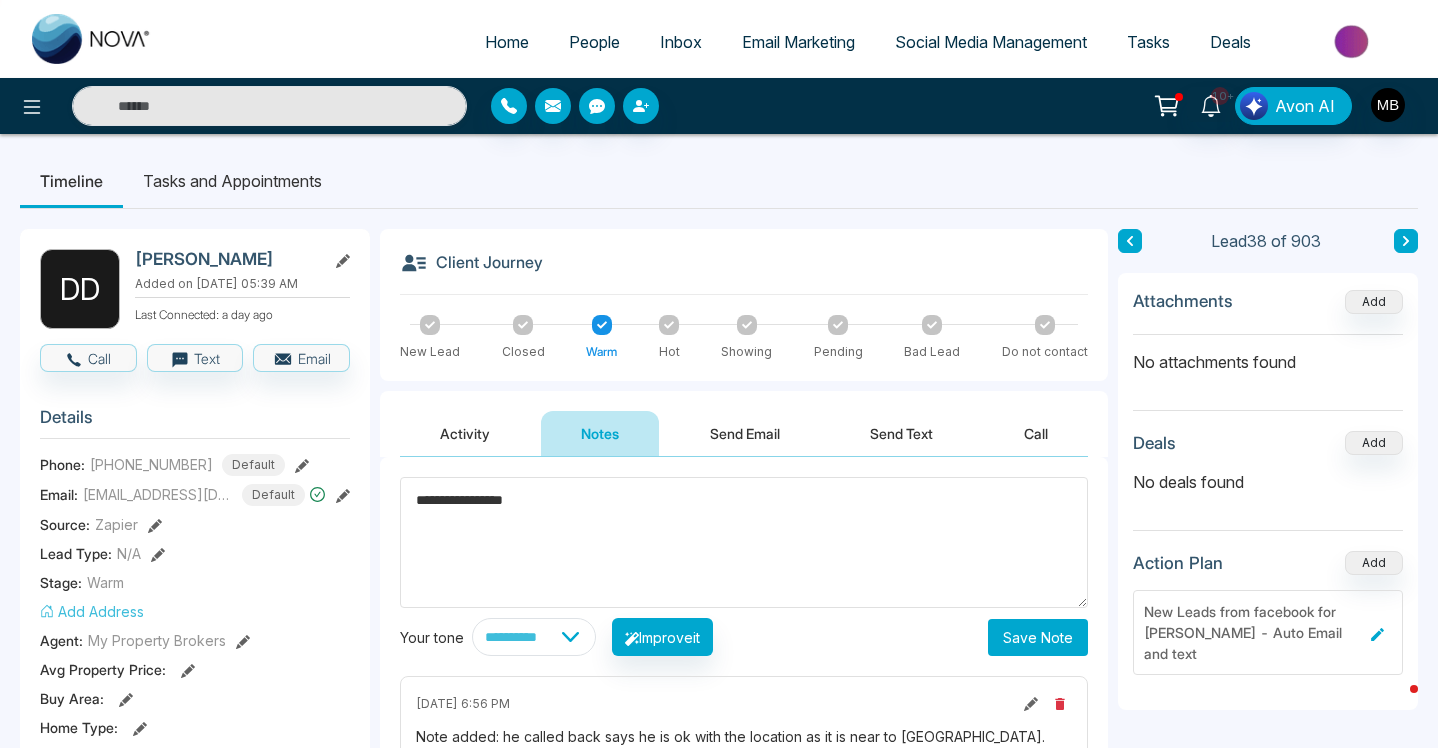 click on "**********" at bounding box center [744, 542] 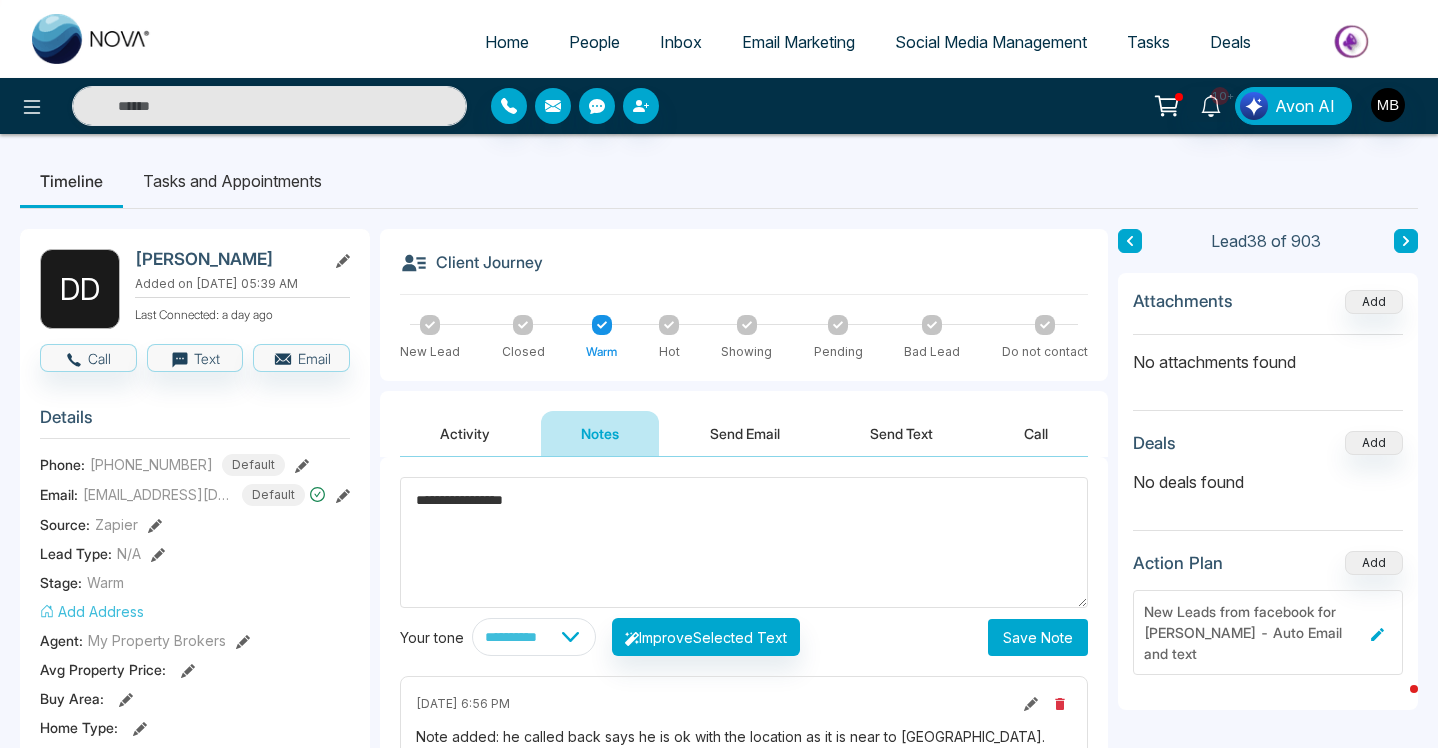 click on "**********" at bounding box center (744, 542) 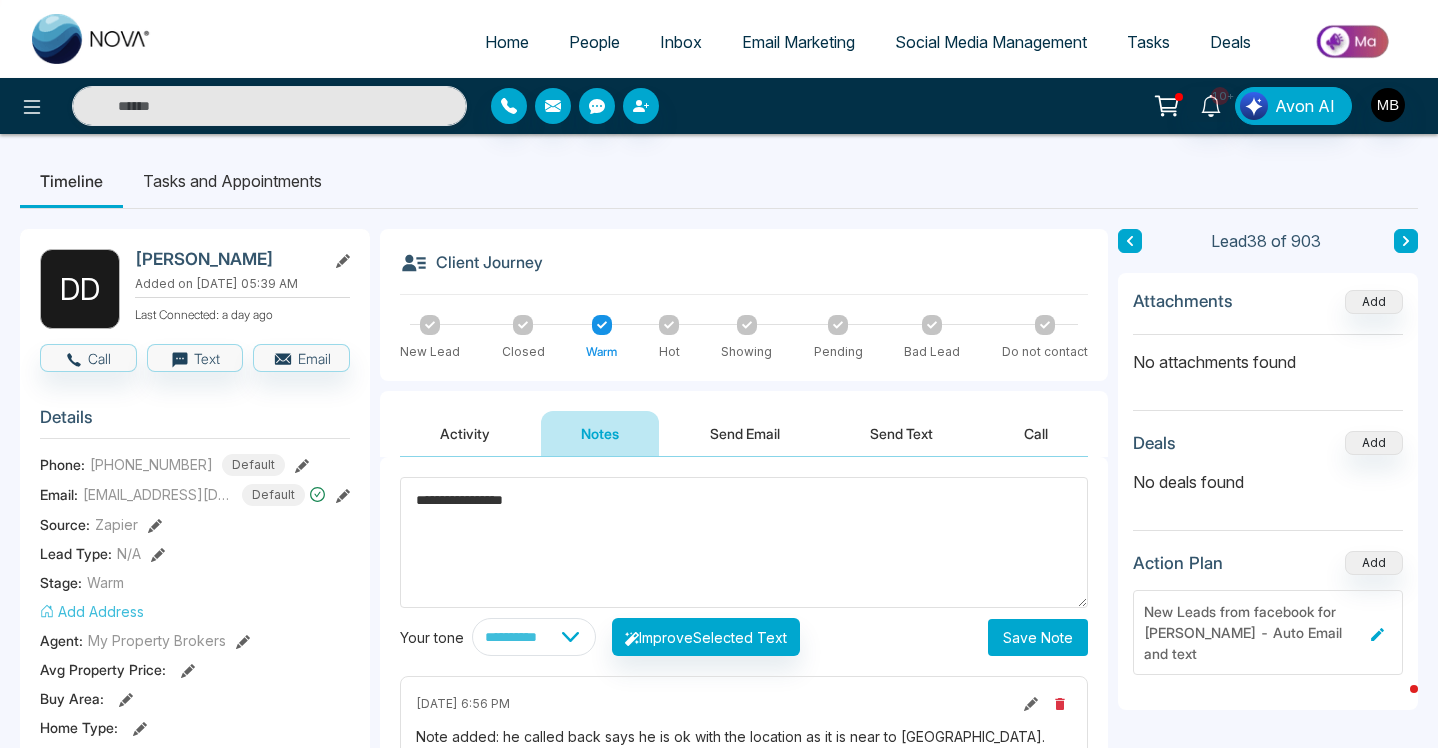 type on "**********" 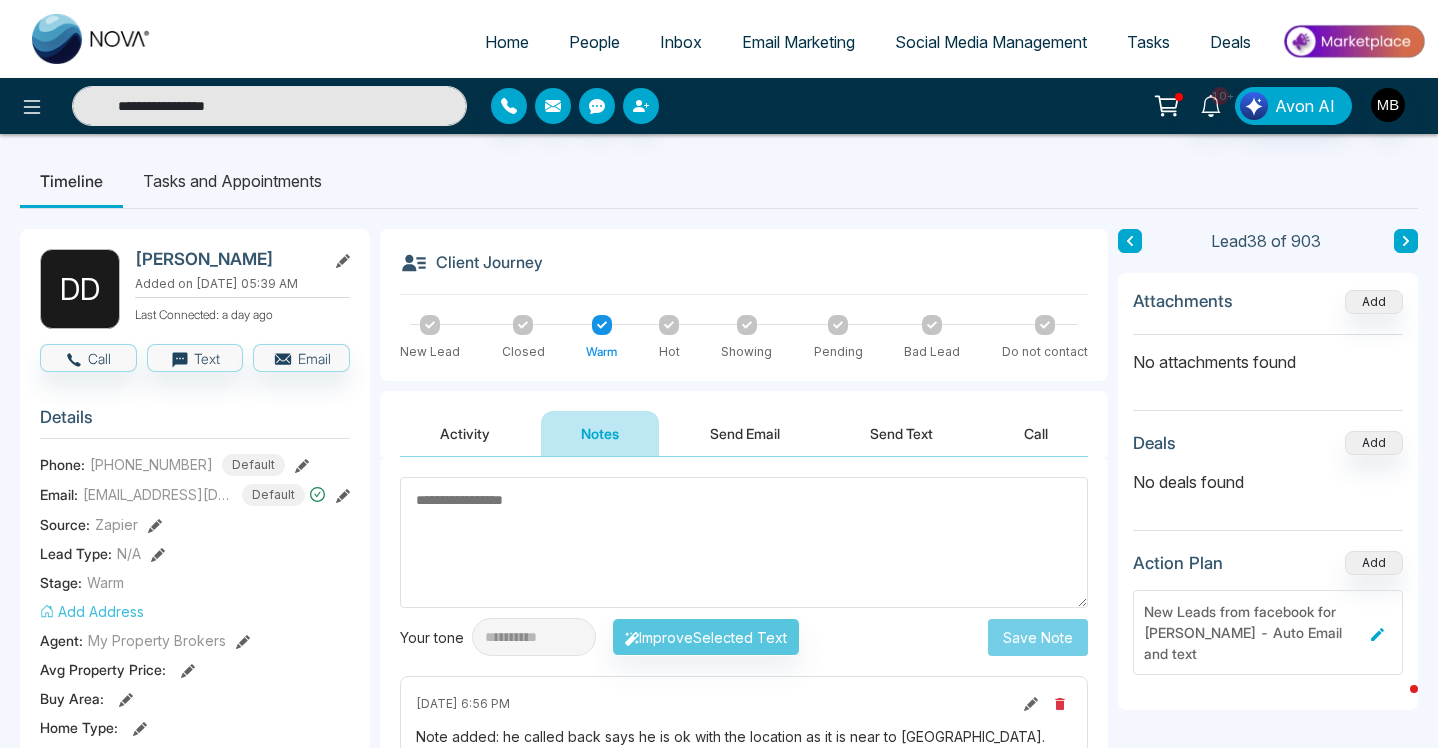 paste on "**********" 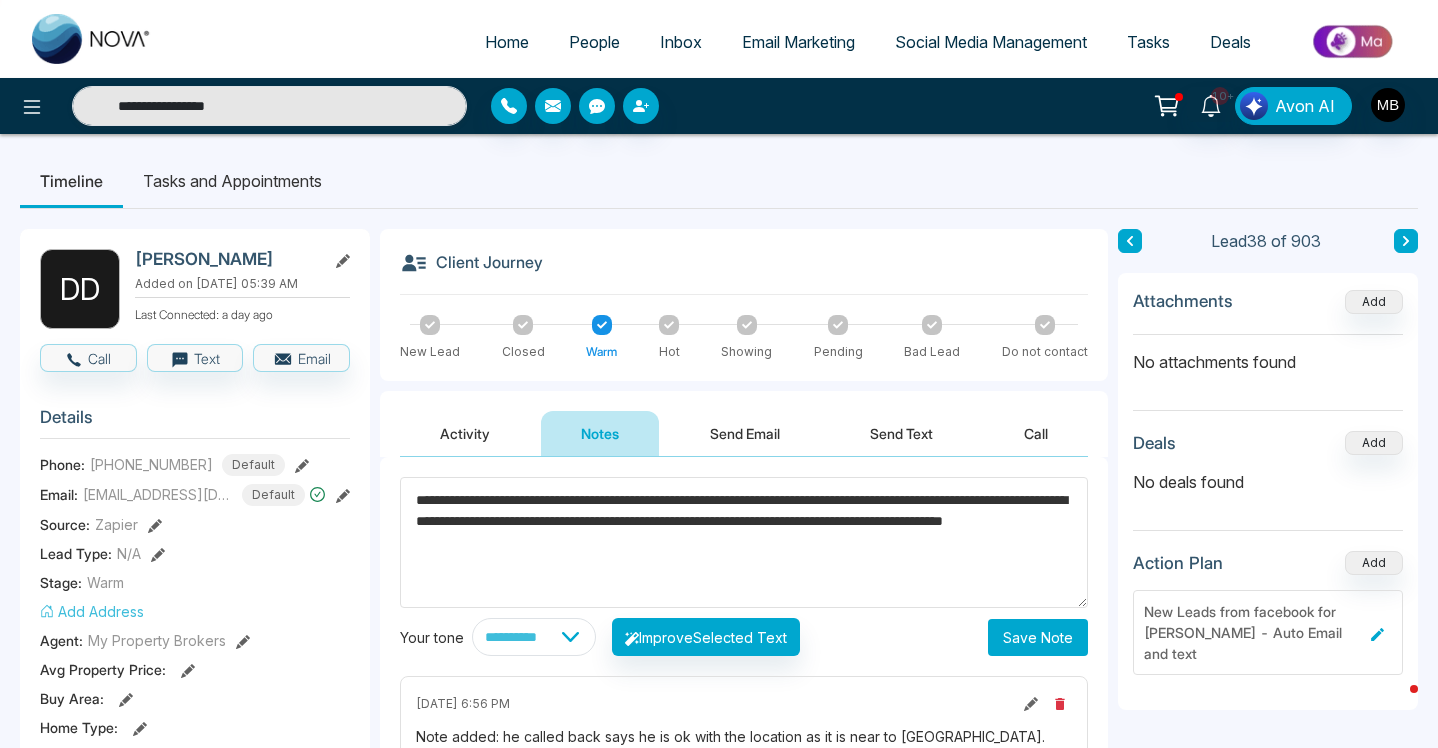 type on "**********" 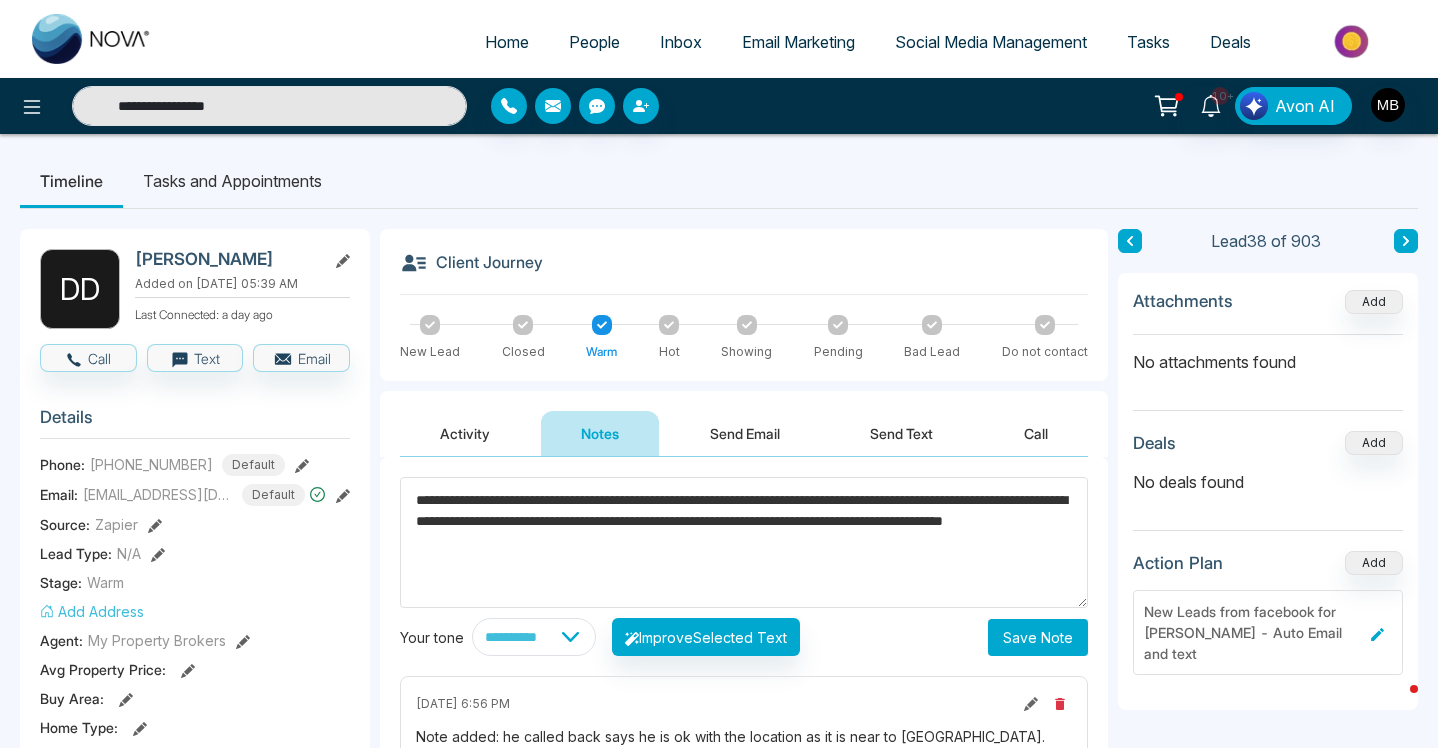 click on "Save Note" at bounding box center (1038, 637) 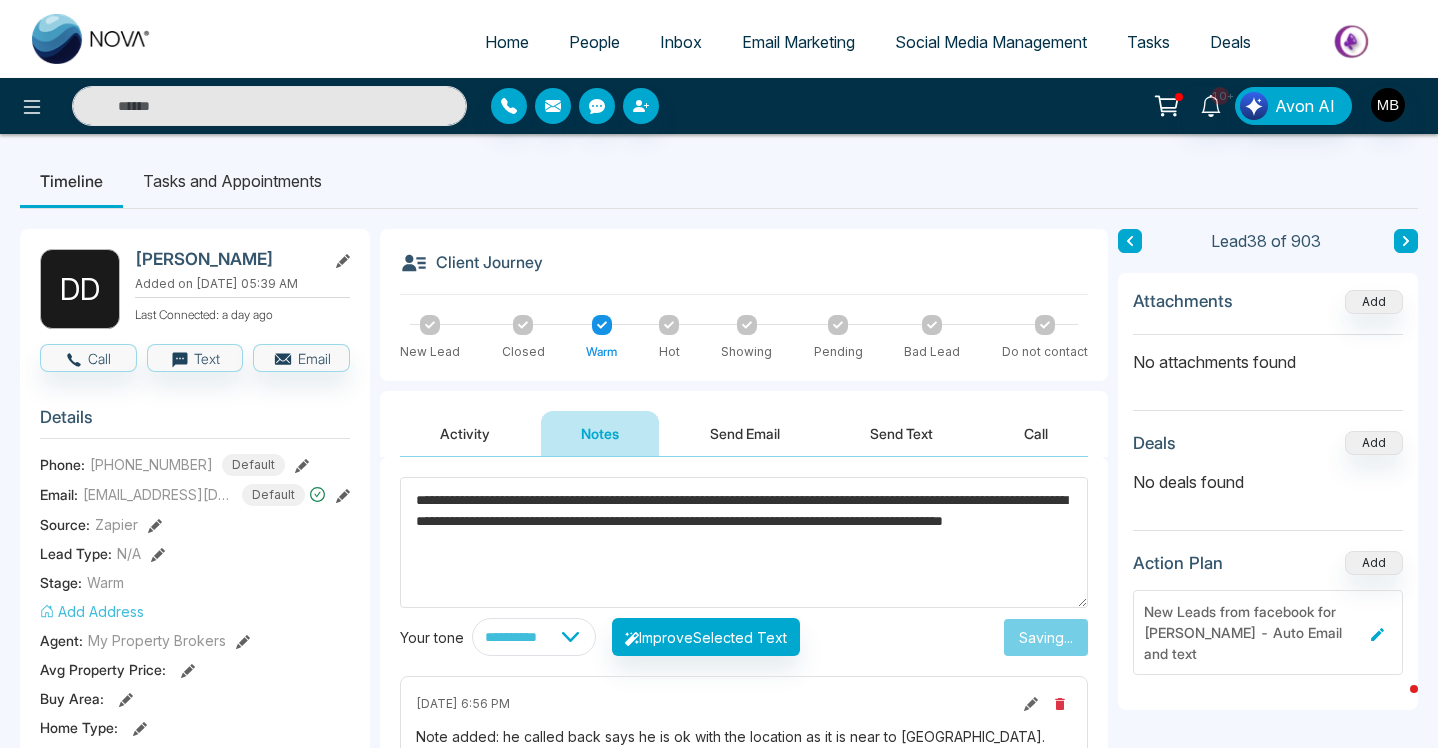 type on "**********" 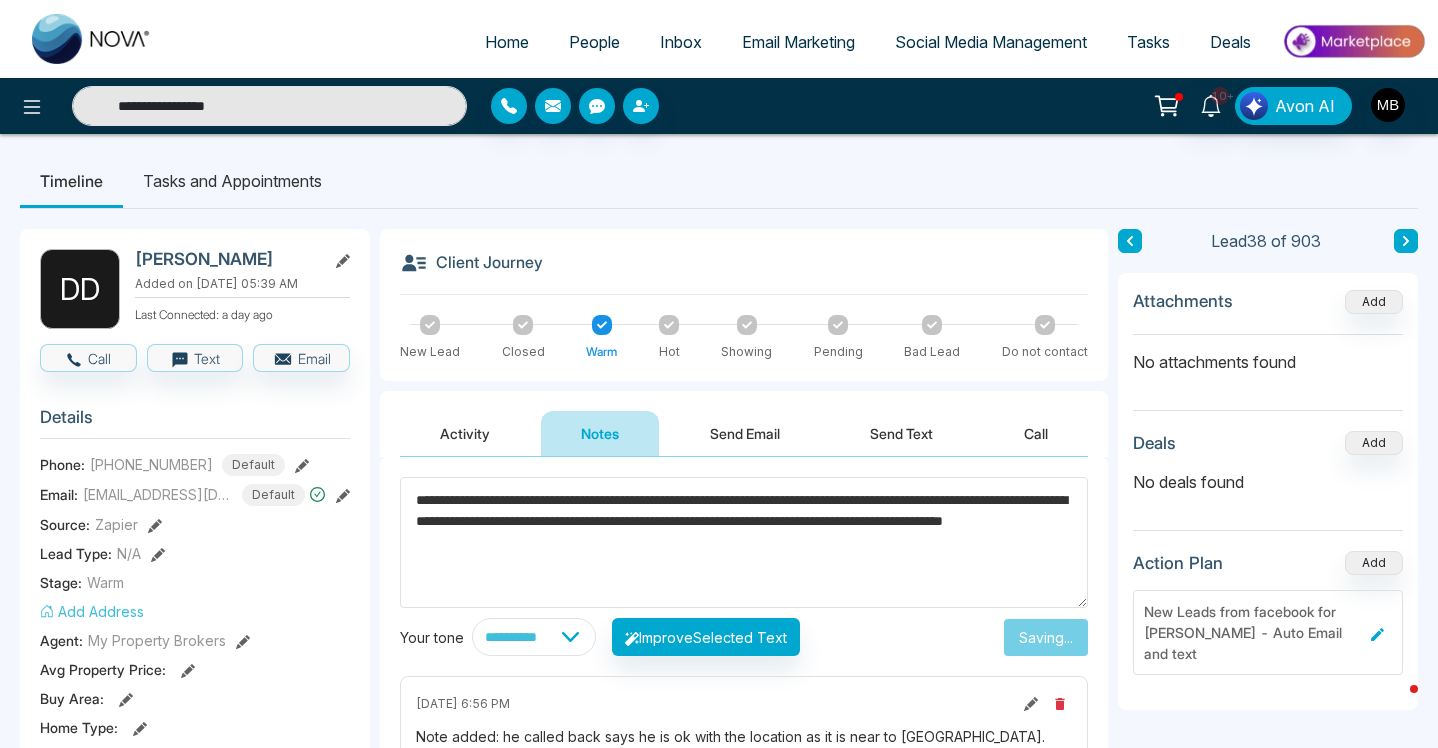 type 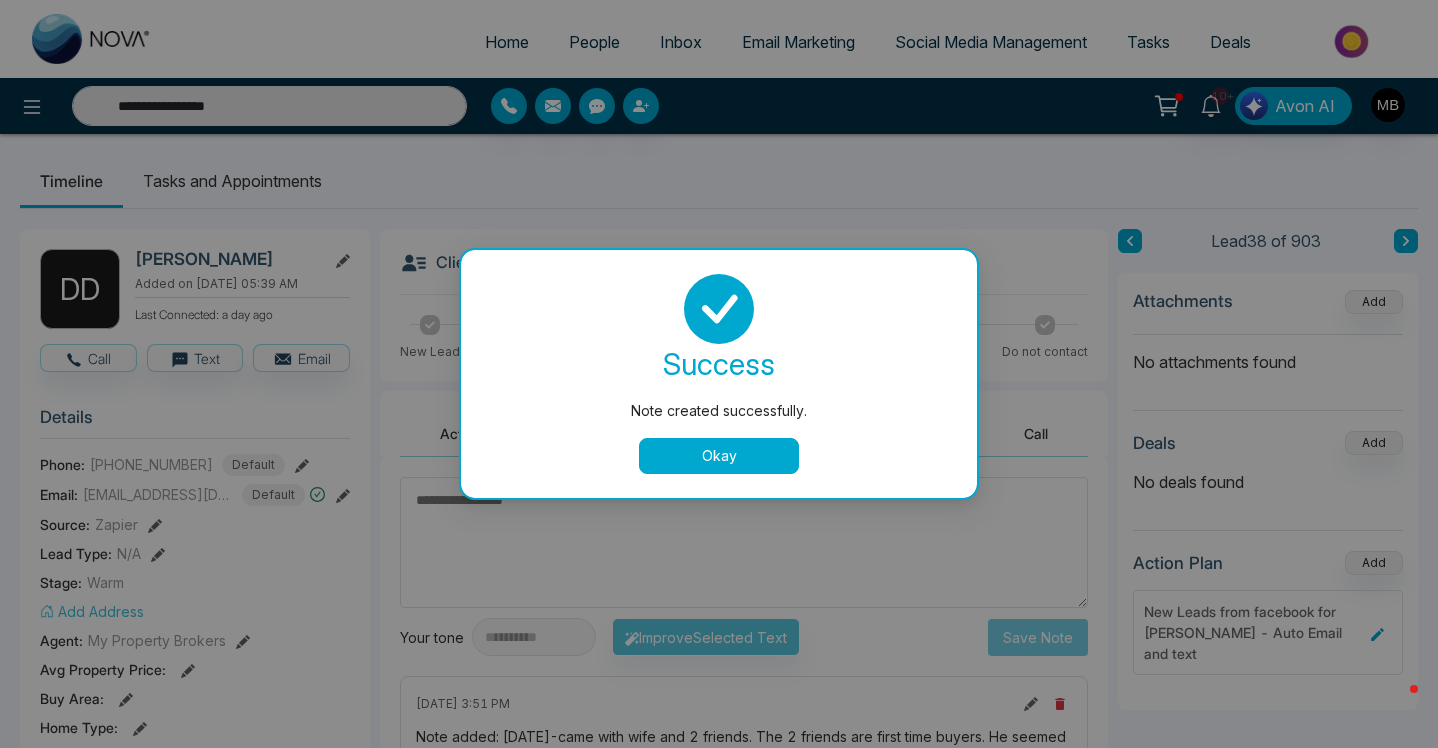 click on "Okay" at bounding box center (719, 456) 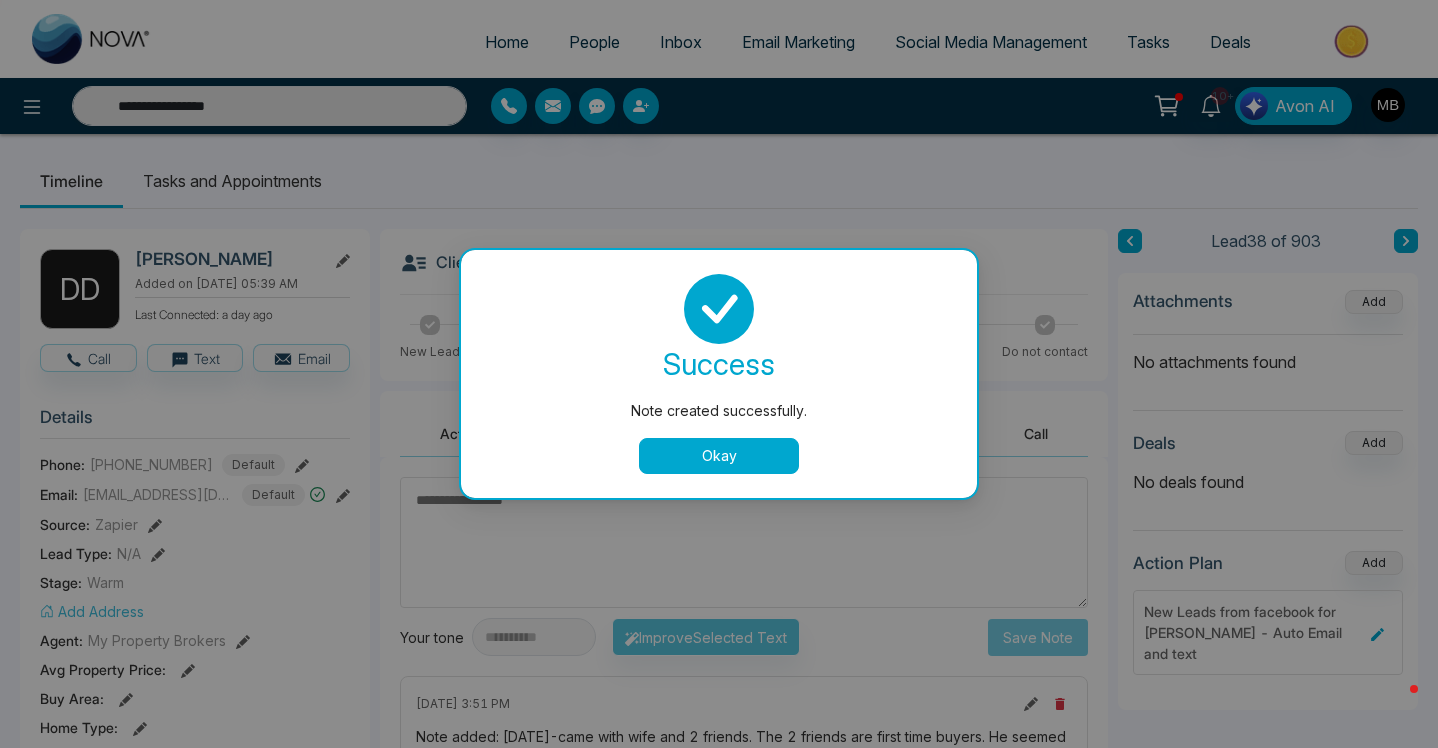 type 